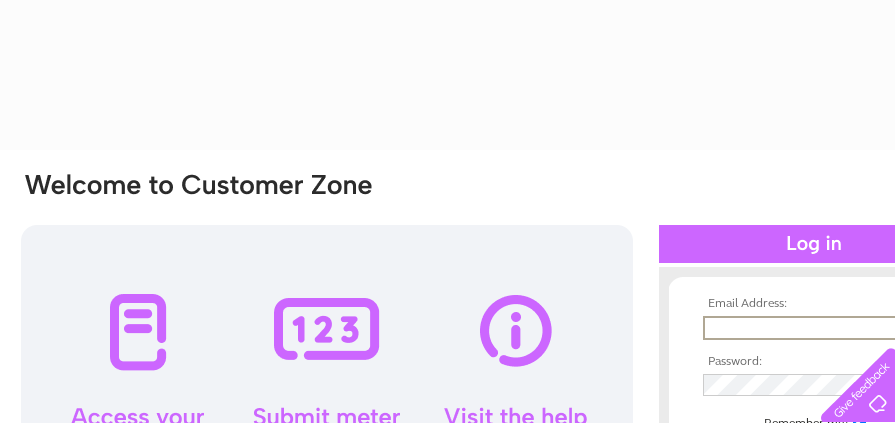 click at bounding box center (807, 328) 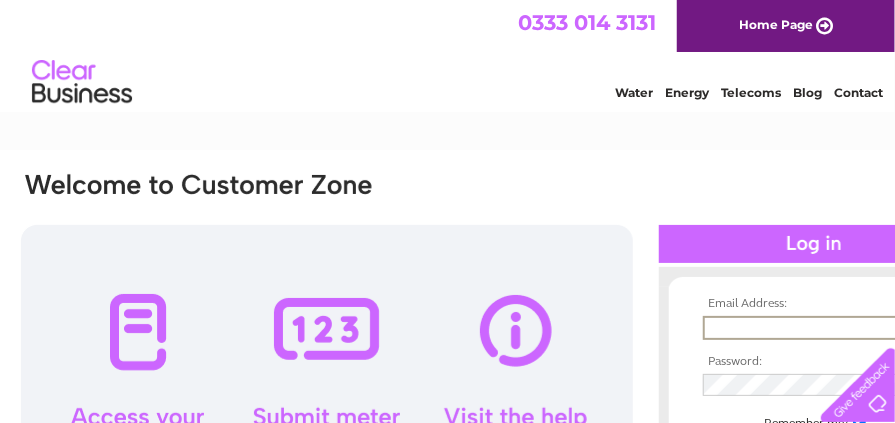 scroll, scrollTop: 0, scrollLeft: 0, axis: both 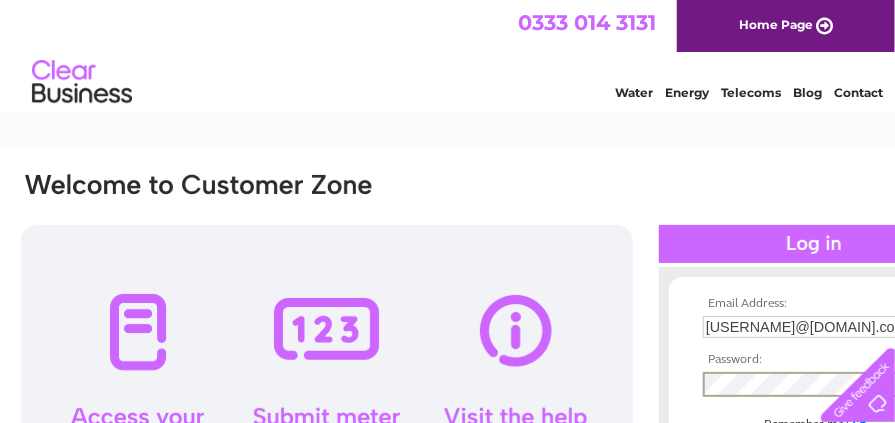 click at bounding box center [814, 451] 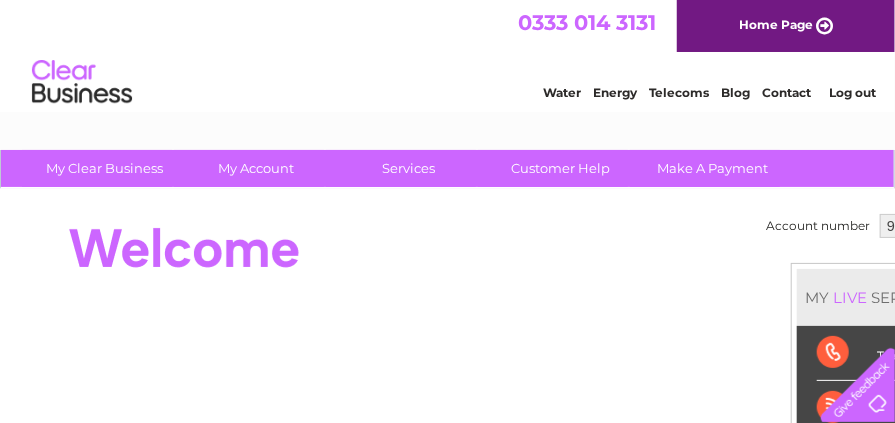 scroll, scrollTop: 0, scrollLeft: 0, axis: both 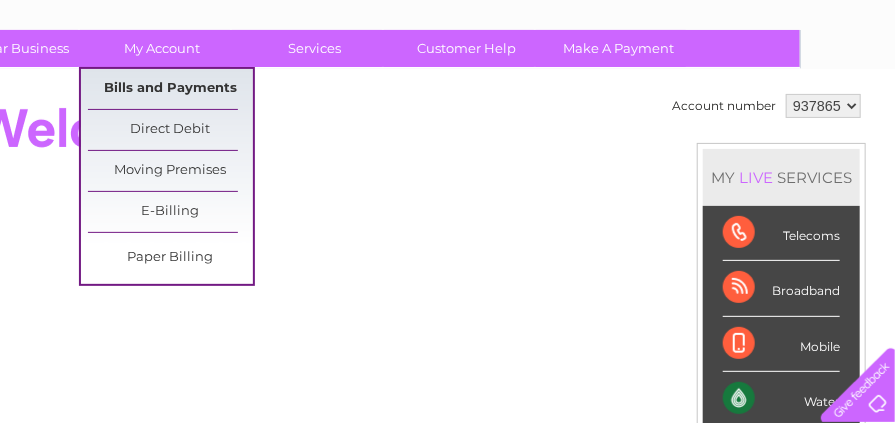 click on "Bills and Payments" at bounding box center (170, 89) 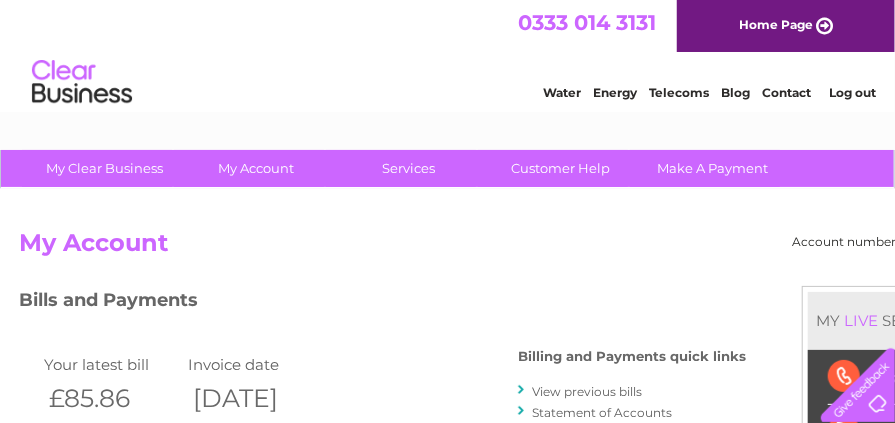 scroll, scrollTop: 0, scrollLeft: 0, axis: both 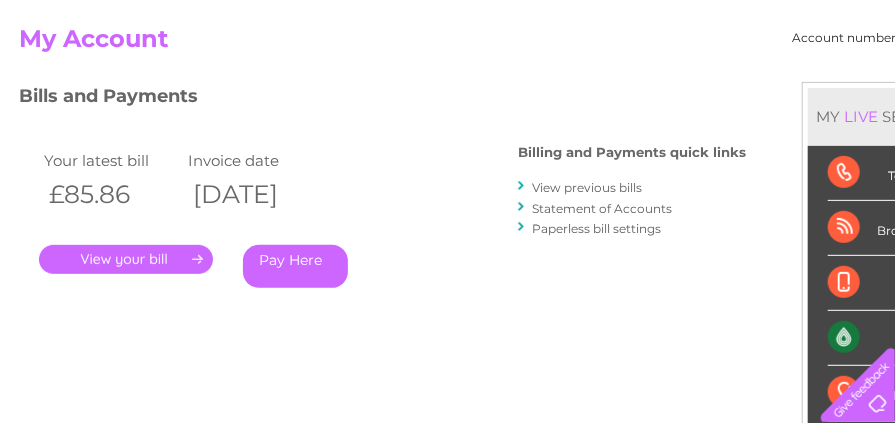 click on "." at bounding box center [126, 259] 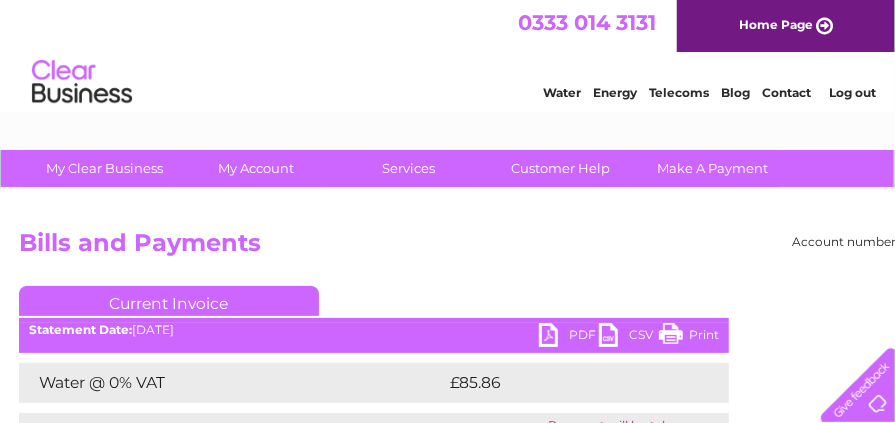 scroll, scrollTop: 0, scrollLeft: 0, axis: both 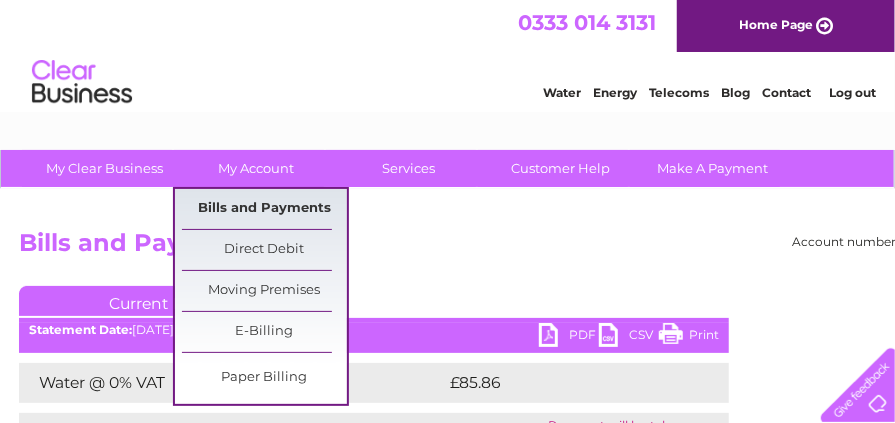 click on "Bills and Payments" at bounding box center (264, 209) 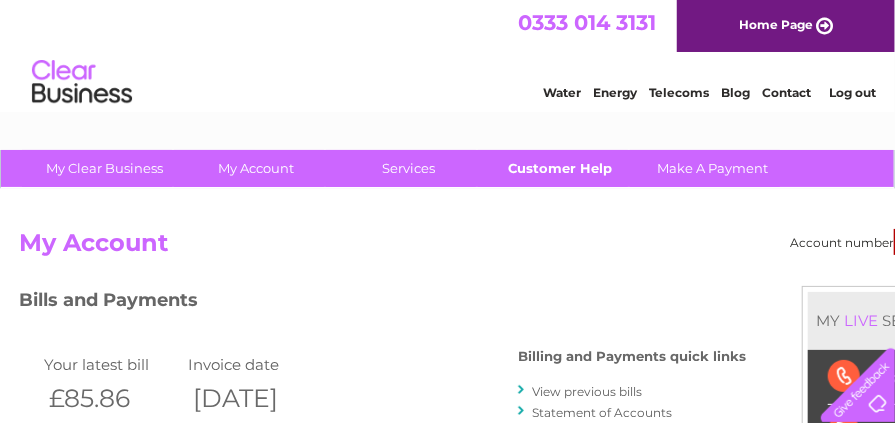 scroll, scrollTop: 0, scrollLeft: 0, axis: both 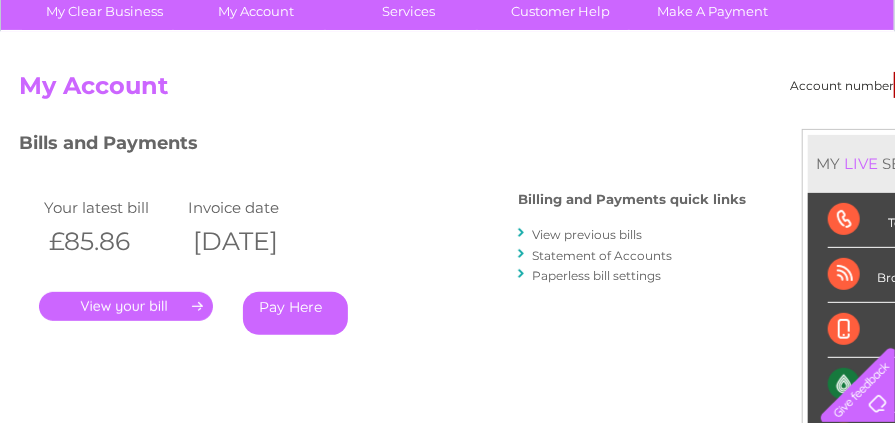 click on "View previous bills" at bounding box center [587, 234] 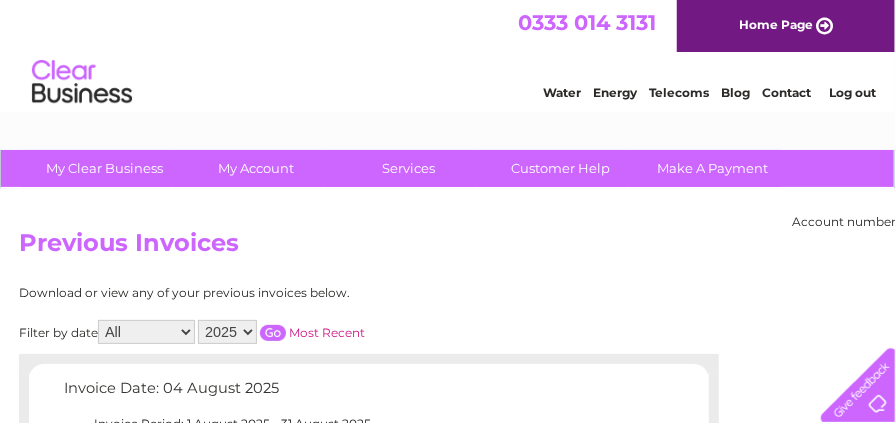 scroll, scrollTop: 0, scrollLeft: 0, axis: both 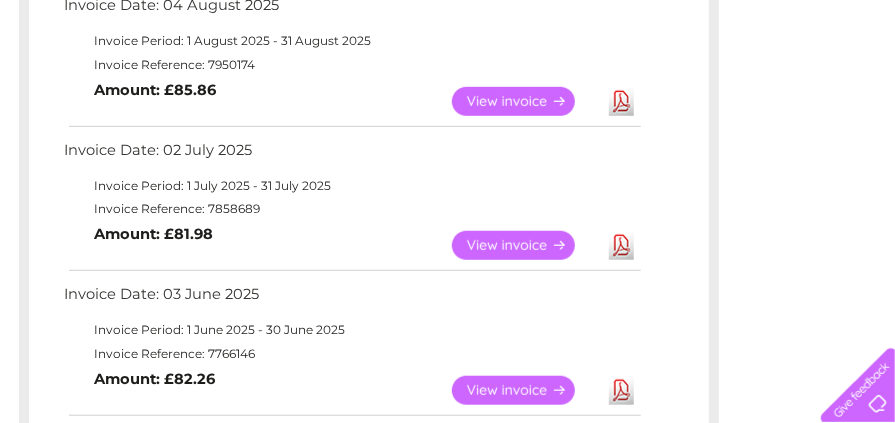 click on "View" at bounding box center [525, 245] 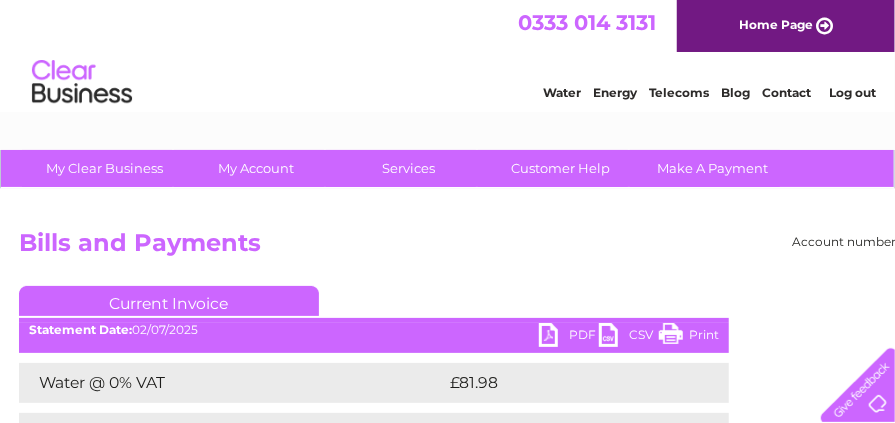 scroll, scrollTop: 0, scrollLeft: 0, axis: both 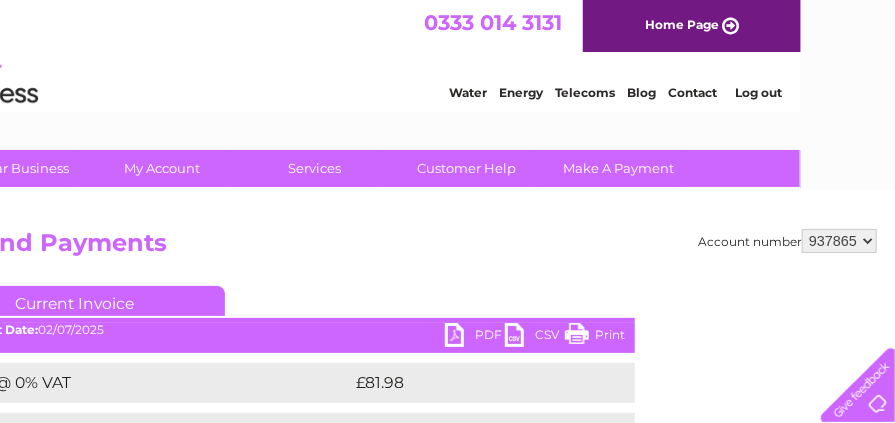 click on "937865
937866" at bounding box center [839, 241] 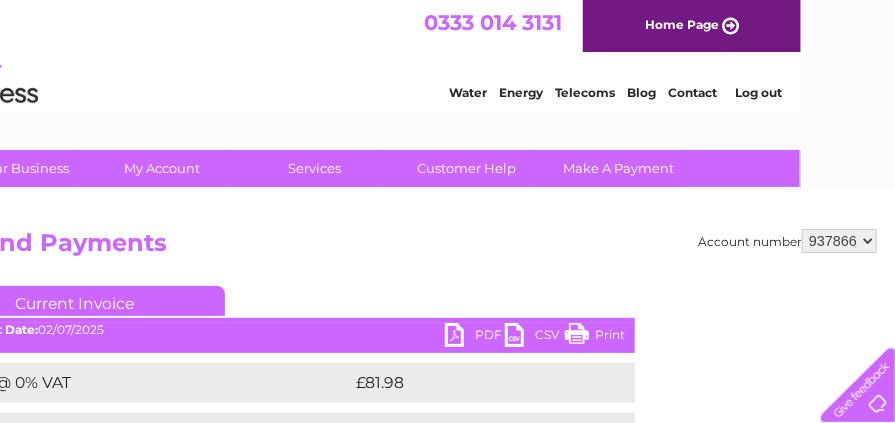 click on "937865
937866" at bounding box center (839, 241) 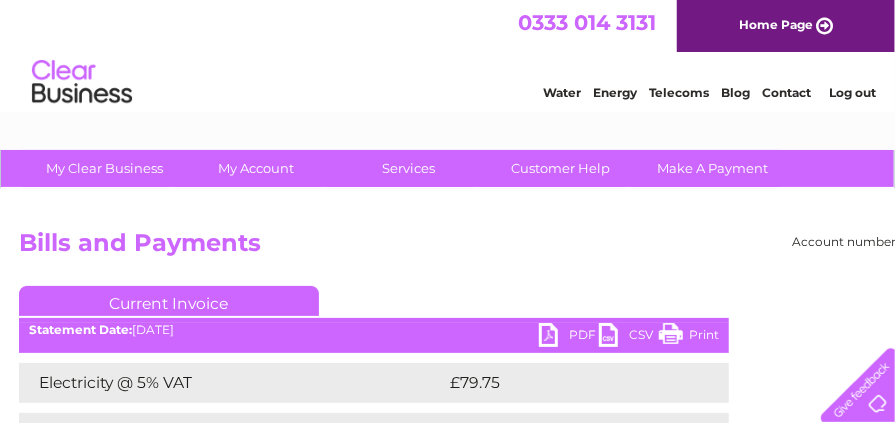 scroll, scrollTop: 0, scrollLeft: 0, axis: both 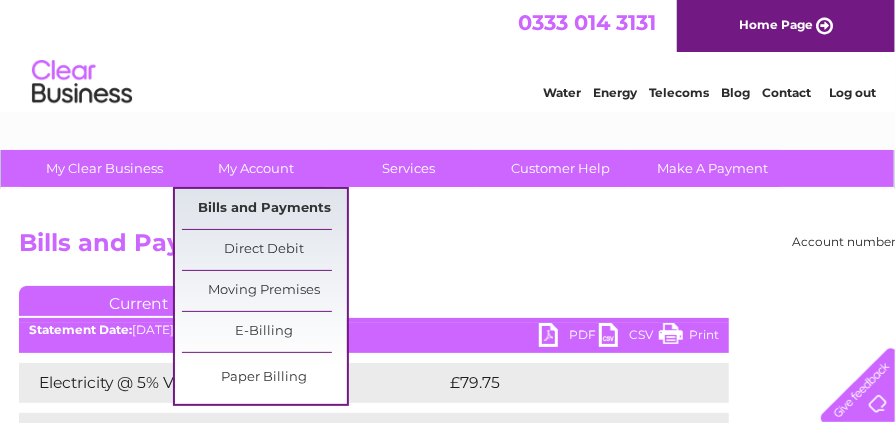 click on "Bills and Payments" at bounding box center [264, 209] 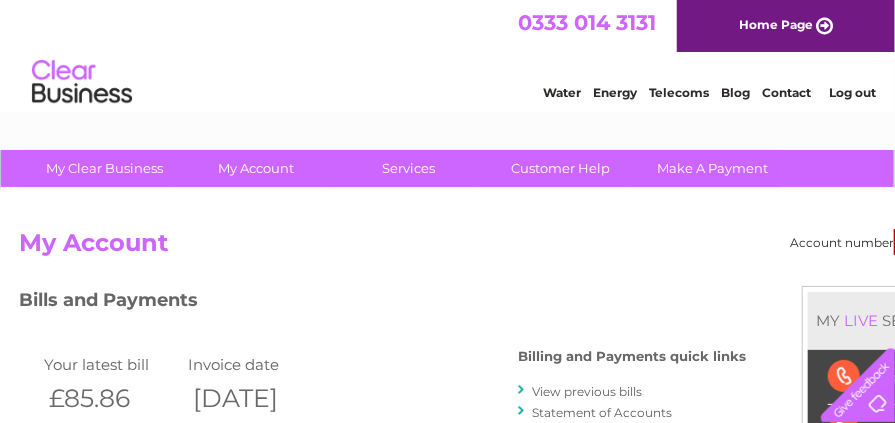 scroll, scrollTop: 0, scrollLeft: 0, axis: both 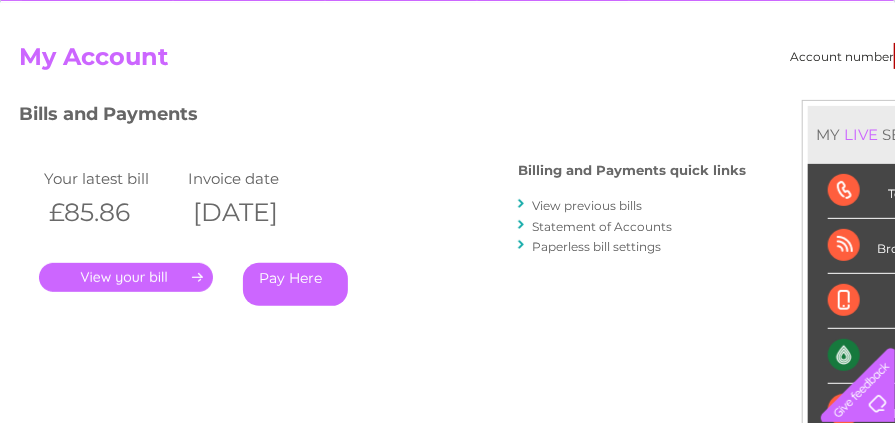 click on "." at bounding box center [126, 277] 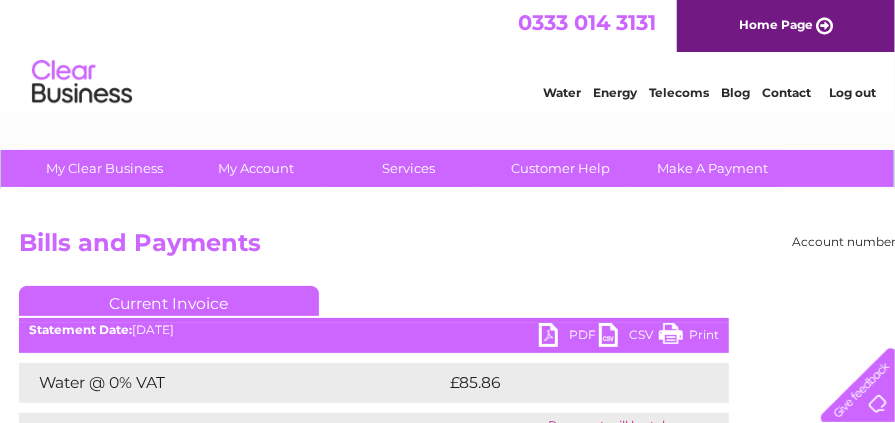 scroll, scrollTop: 0, scrollLeft: 0, axis: both 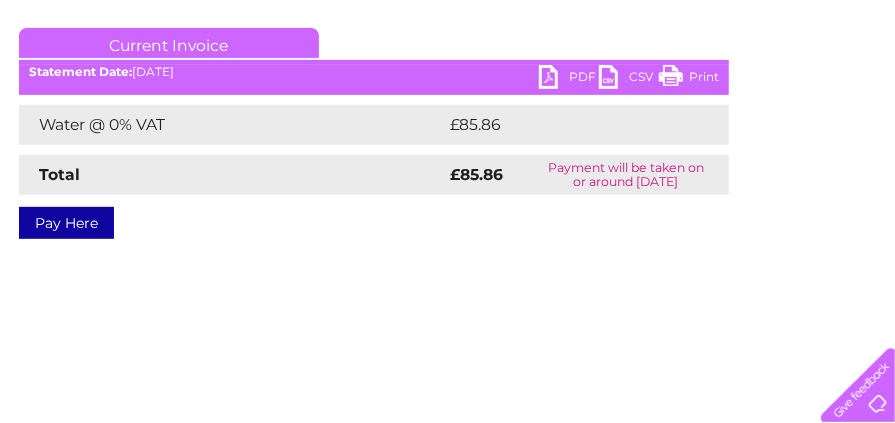 click on "PDF" at bounding box center [569, 79] 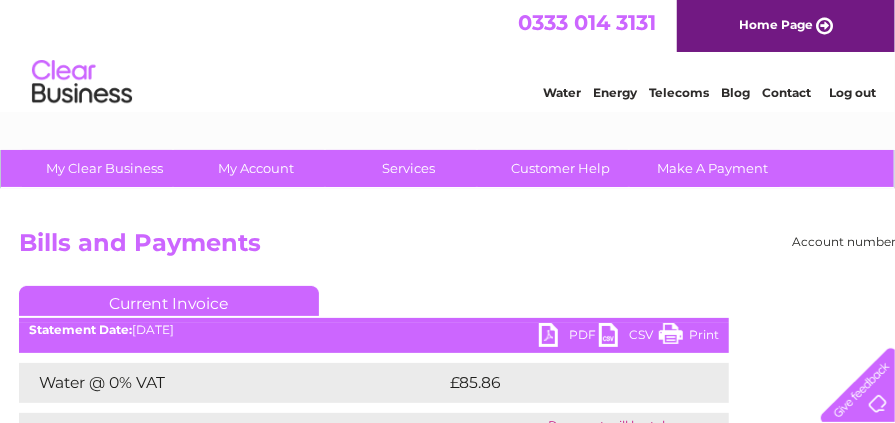 scroll, scrollTop: 0, scrollLeft: 94, axis: horizontal 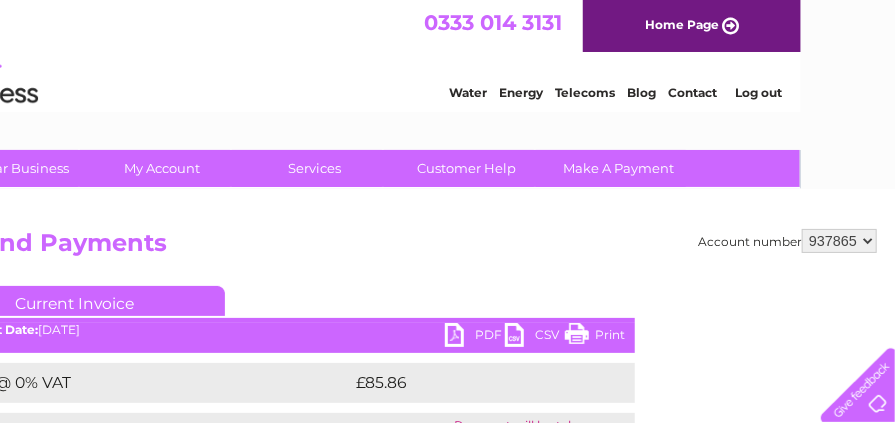 click on "937865
937866" at bounding box center [839, 241] 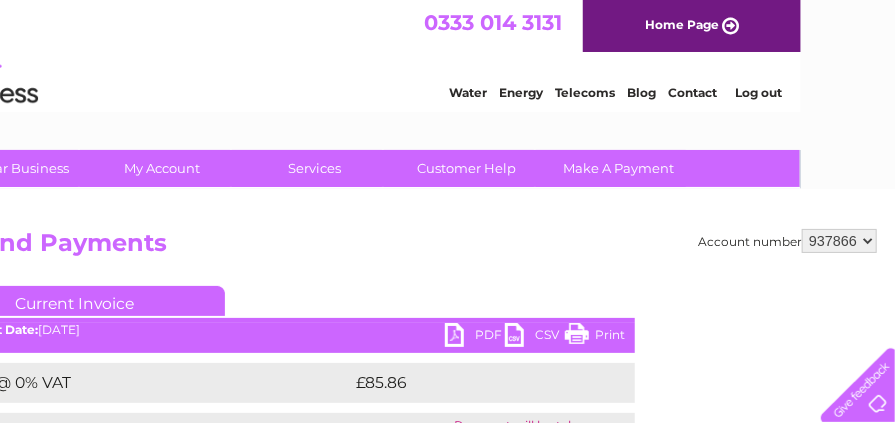 click on "937865
937866" at bounding box center [839, 241] 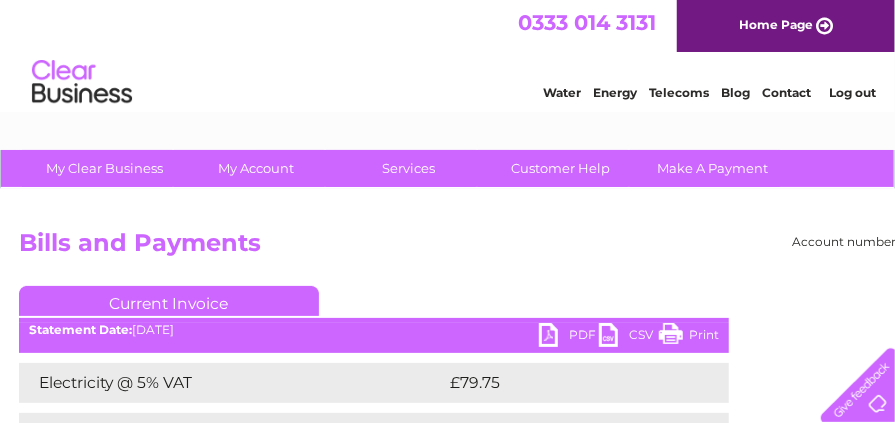 scroll, scrollTop: 0, scrollLeft: 0, axis: both 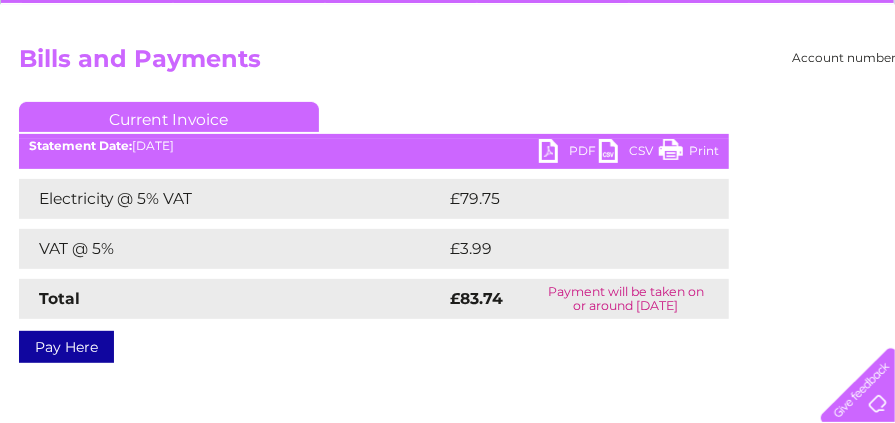click on "PDF" at bounding box center [569, 153] 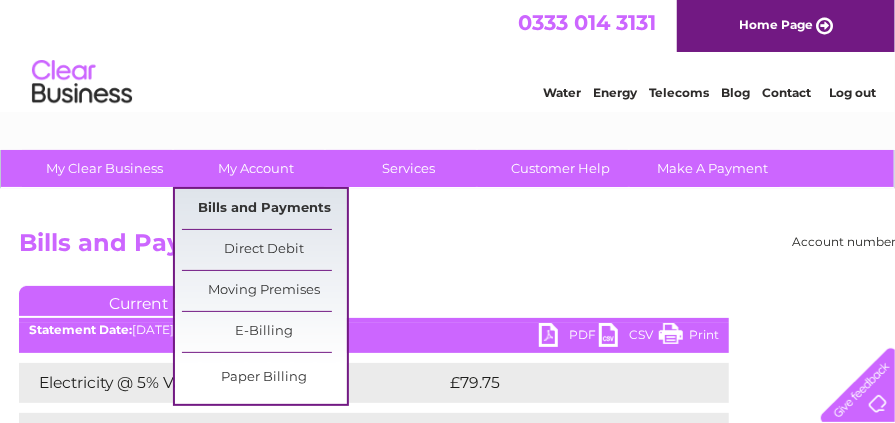 click on "Bills and Payments" at bounding box center (264, 209) 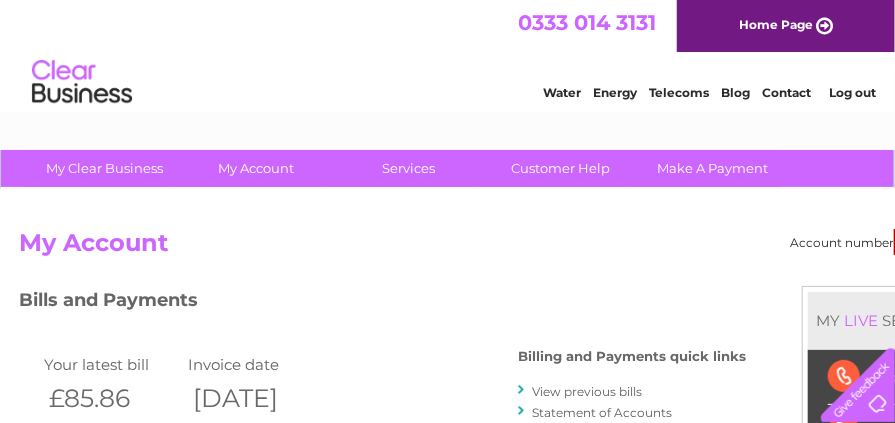 scroll, scrollTop: 0, scrollLeft: 0, axis: both 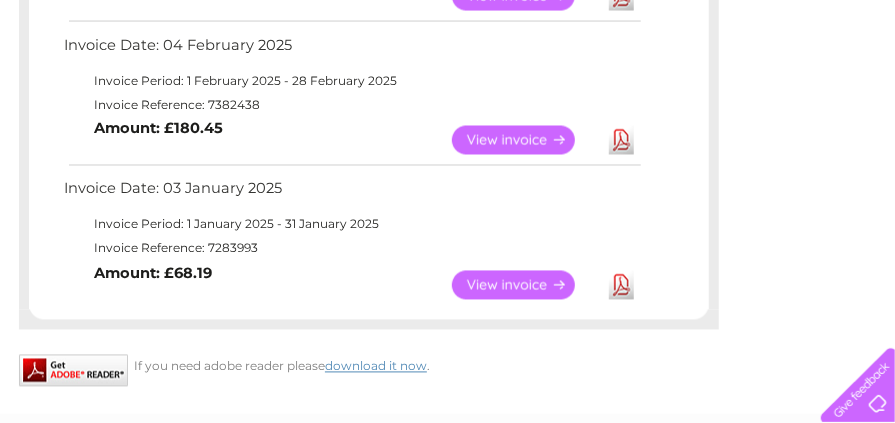 click on "View" at bounding box center [525, 285] 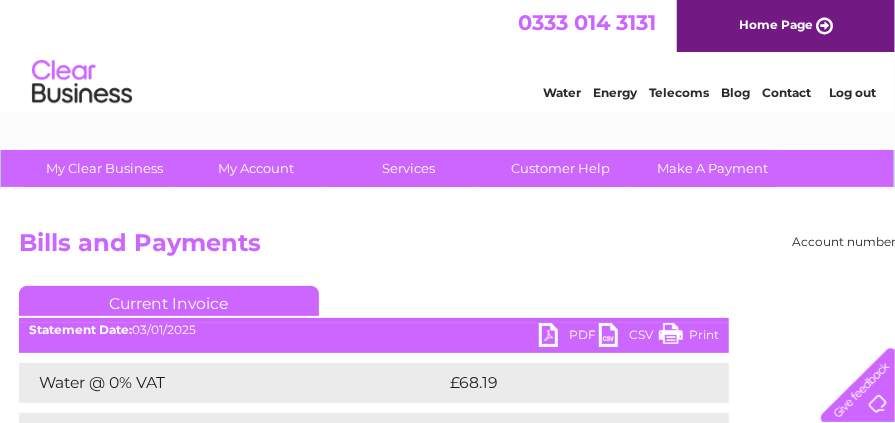 scroll, scrollTop: 0, scrollLeft: 0, axis: both 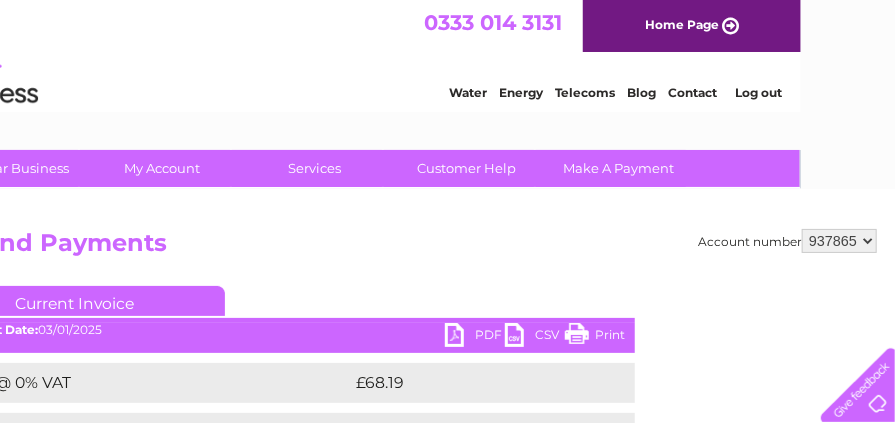 click on "937865
937866" at bounding box center [839, 241] 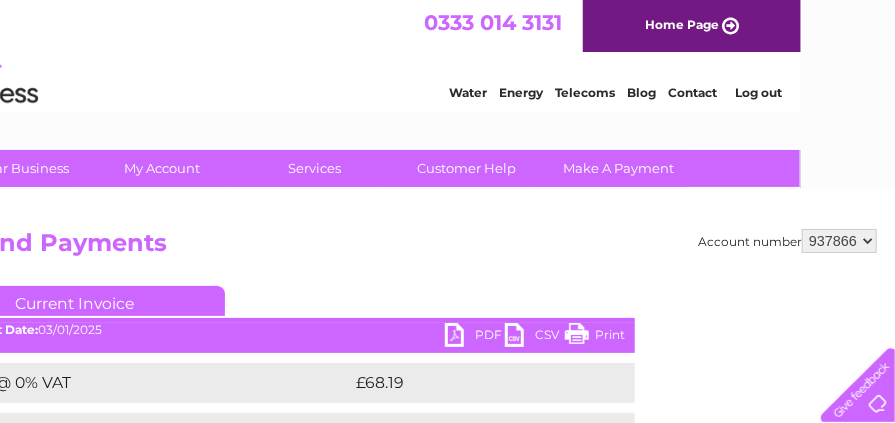 click on "937865
937866" at bounding box center (839, 241) 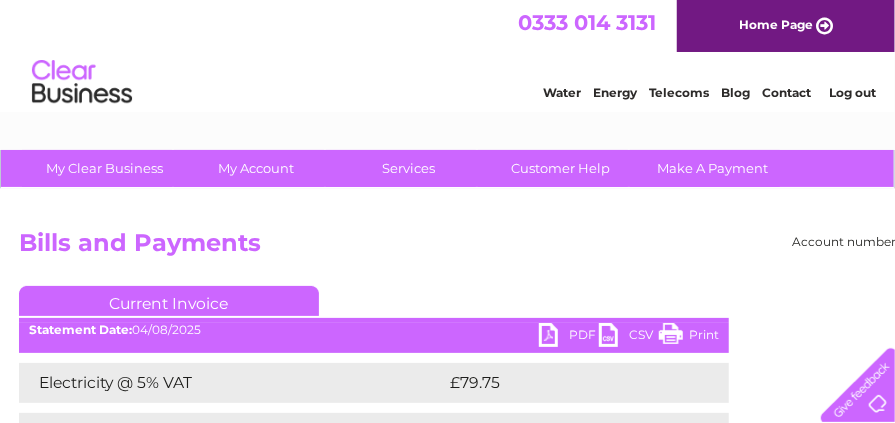 scroll, scrollTop: 0, scrollLeft: 0, axis: both 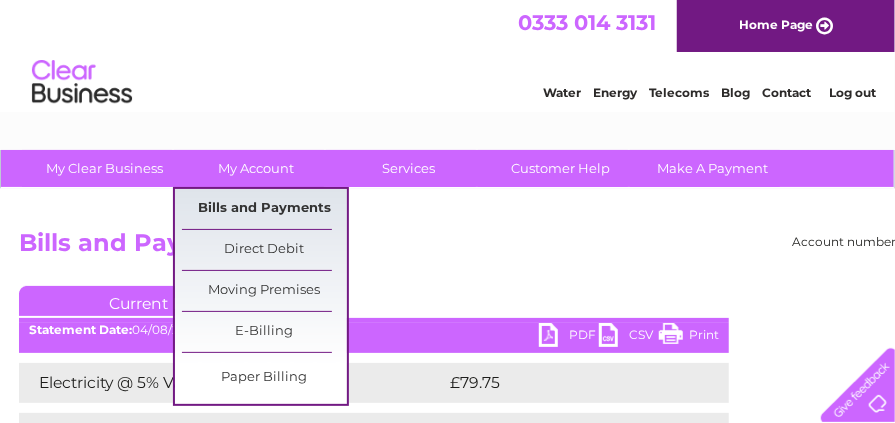 click on "Bills and Payments" at bounding box center [264, 209] 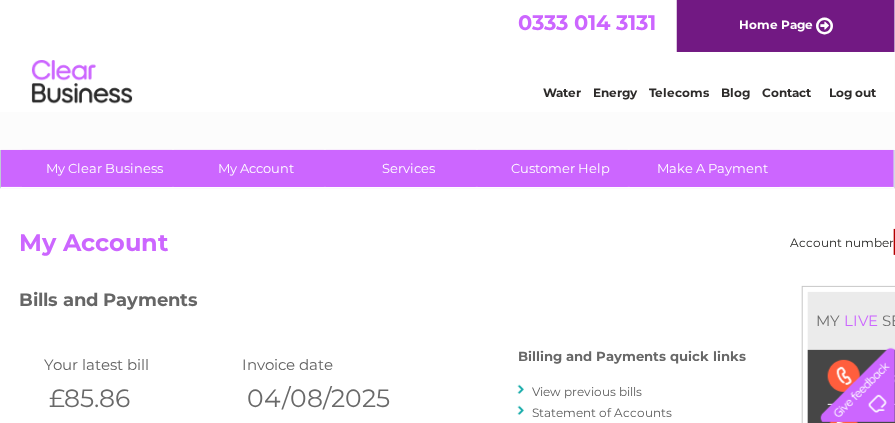 scroll, scrollTop: 0, scrollLeft: 0, axis: both 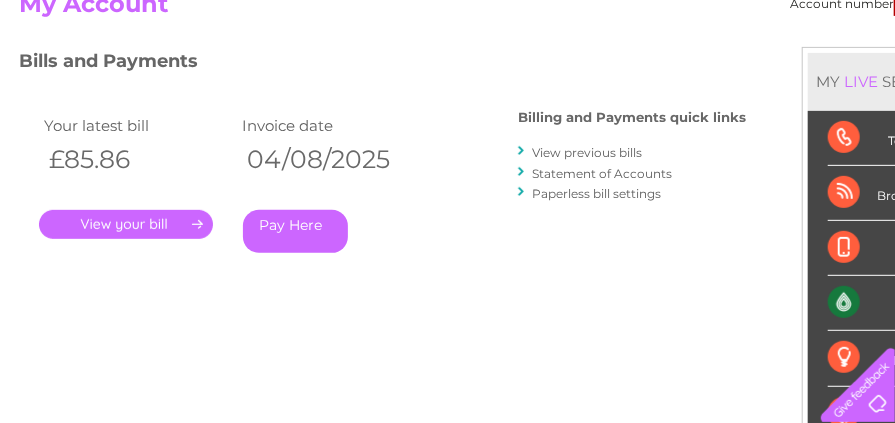click on "View previous bills" at bounding box center [587, 152] 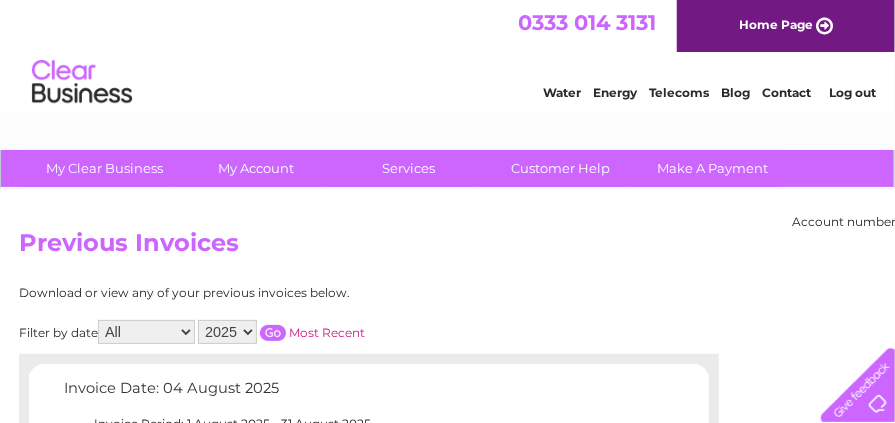 scroll, scrollTop: 0, scrollLeft: 0, axis: both 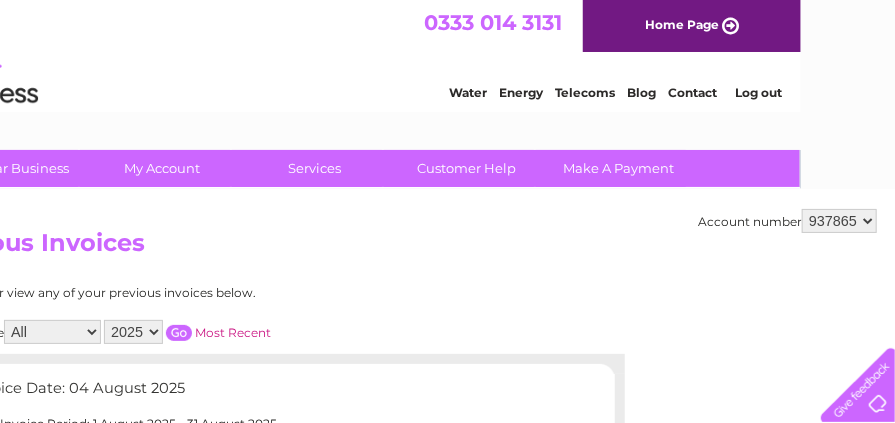 click on "937865
937866" at bounding box center [839, 221] 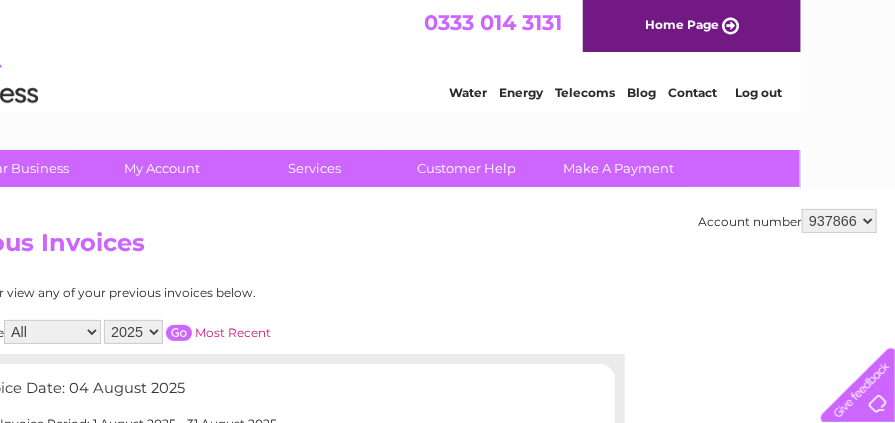 click on "937865
937866" at bounding box center (839, 221) 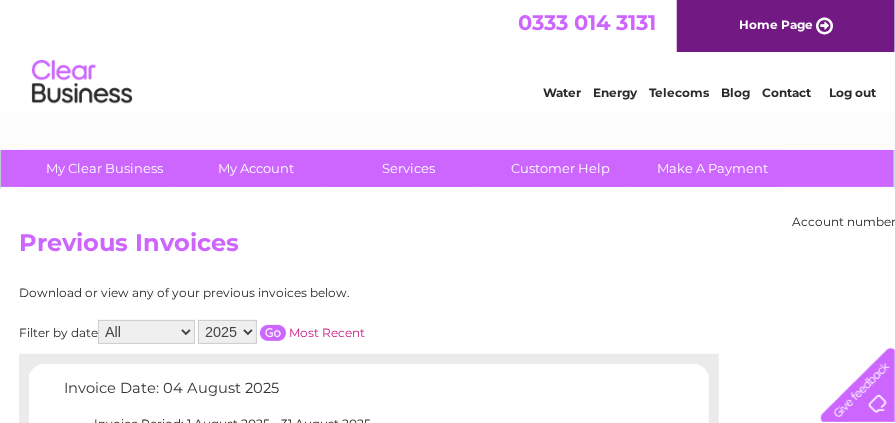 scroll, scrollTop: 0, scrollLeft: 0, axis: both 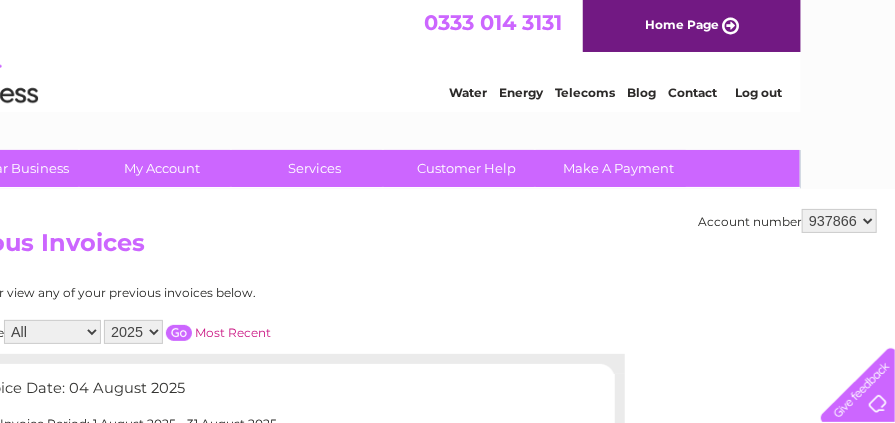 click on "Previous Invoices" at bounding box center [401, 248] 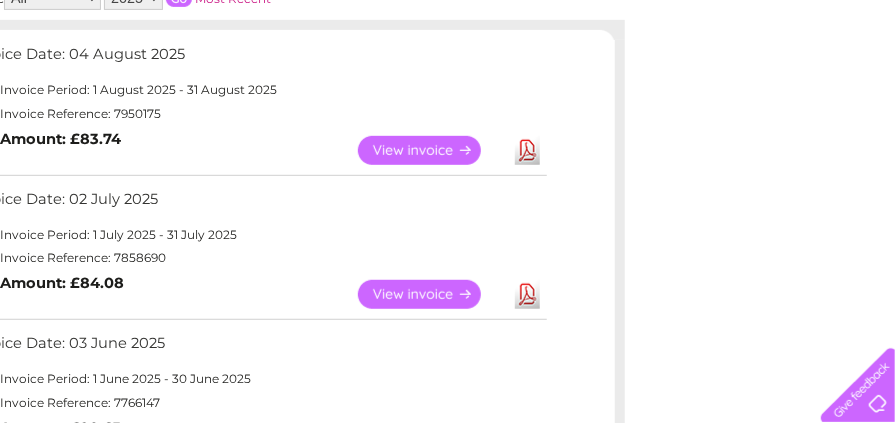 scroll, scrollTop: 338, scrollLeft: 94, axis: both 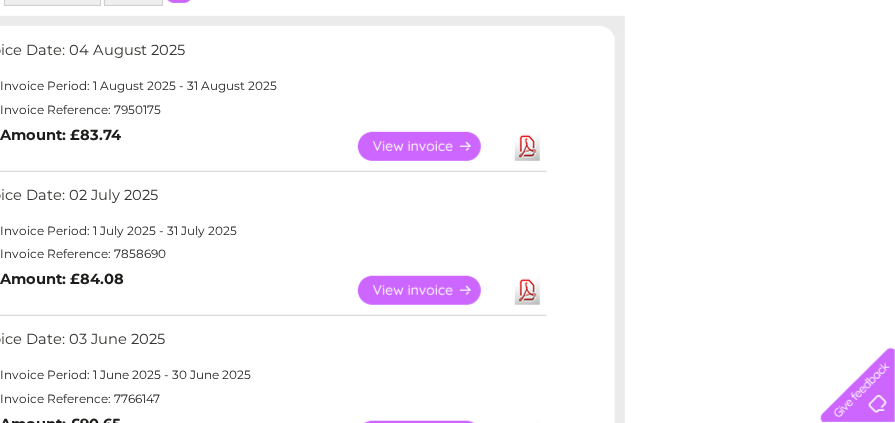 click on "View" at bounding box center [431, 290] 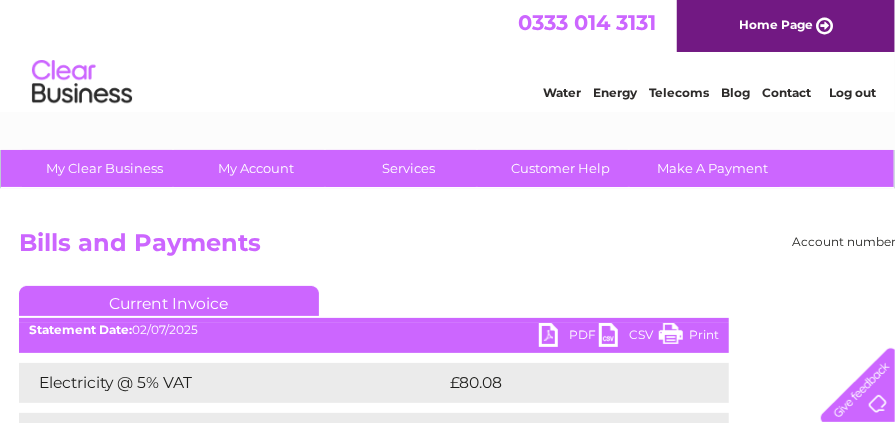 scroll, scrollTop: 0, scrollLeft: 0, axis: both 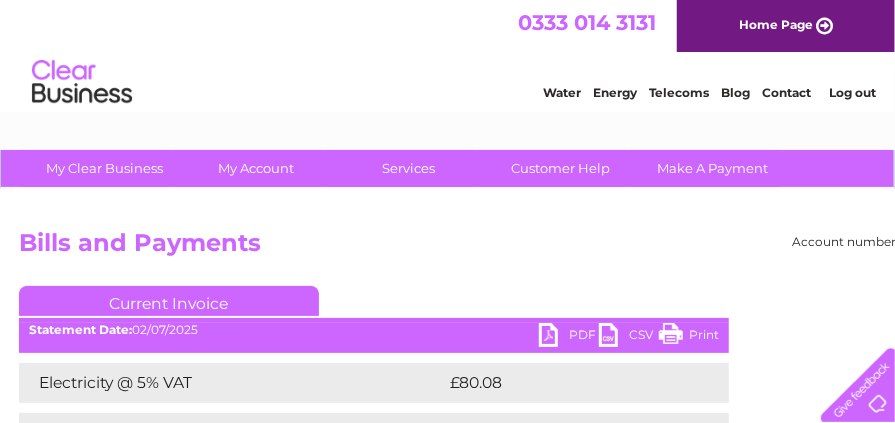 click on "PDF" at bounding box center [569, 337] 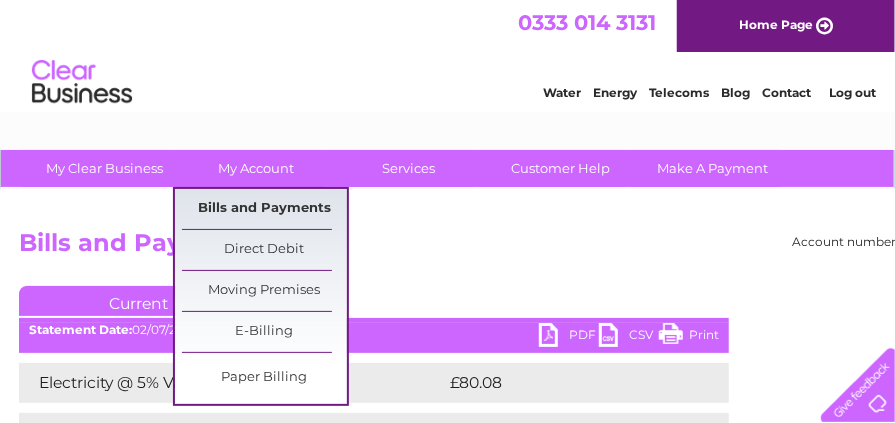 click on "Bills and Payments" at bounding box center (264, 209) 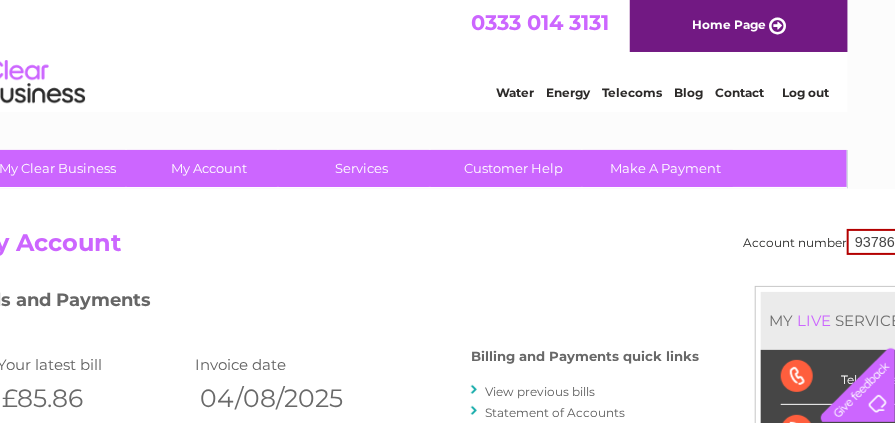 scroll, scrollTop: 0, scrollLeft: 0, axis: both 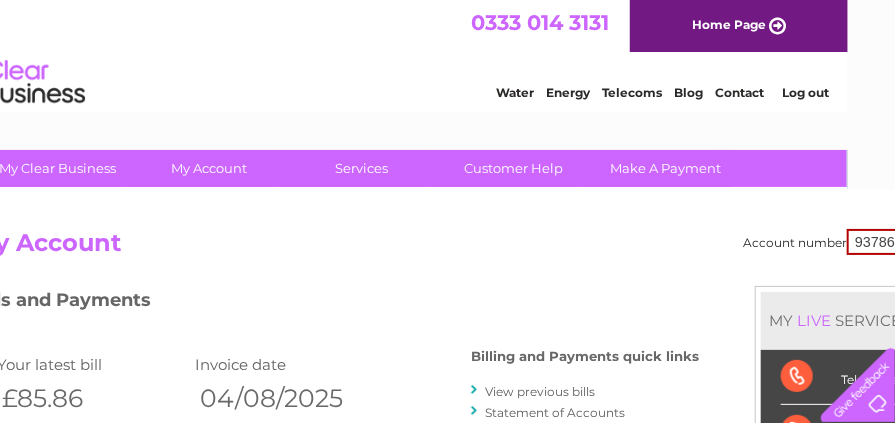 click on "937865
937866" at bounding box center [885, 242] 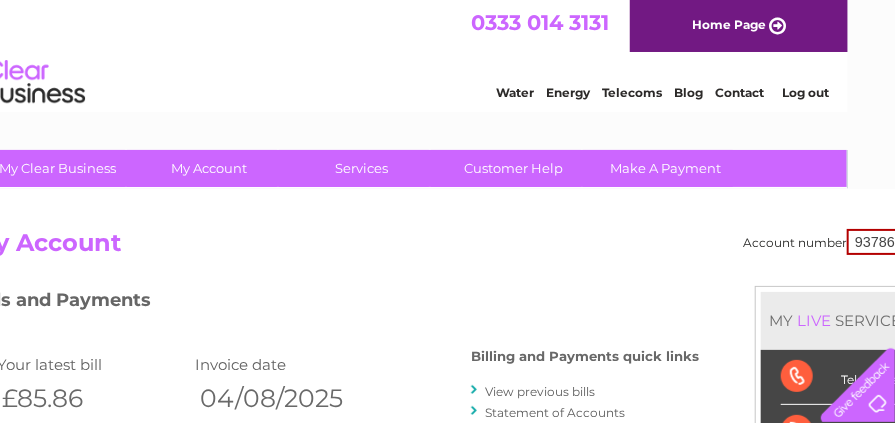 select on "937866" 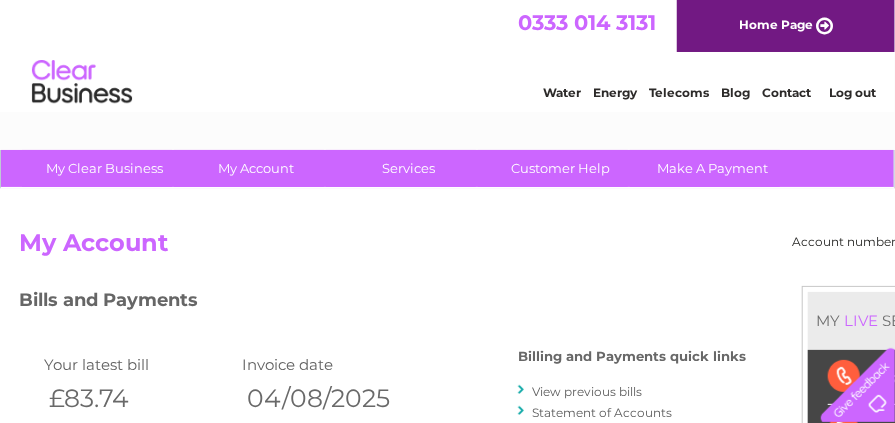 scroll, scrollTop: 0, scrollLeft: 0, axis: both 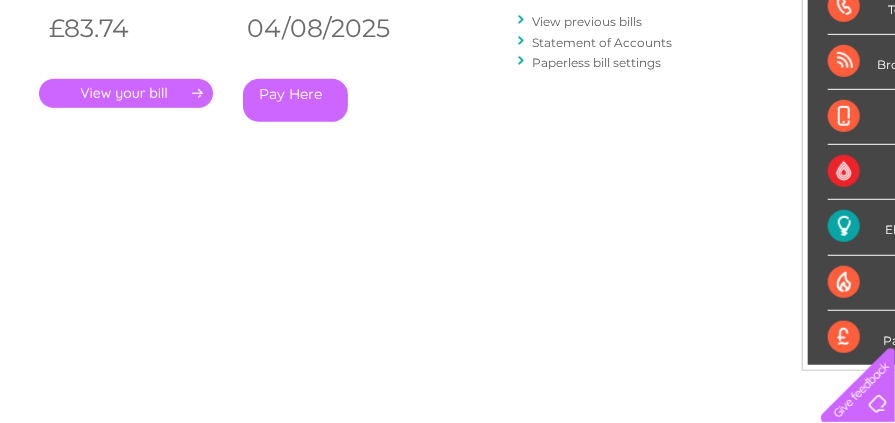 click on "View previous bills" at bounding box center [587, 21] 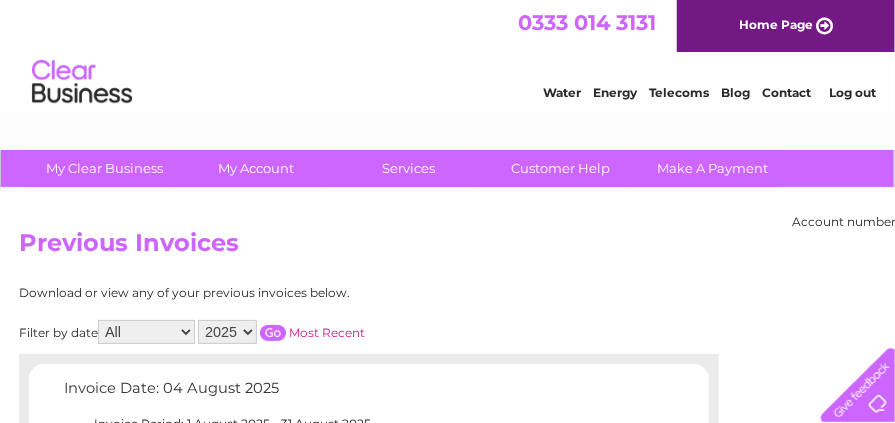 scroll, scrollTop: 0, scrollLeft: 0, axis: both 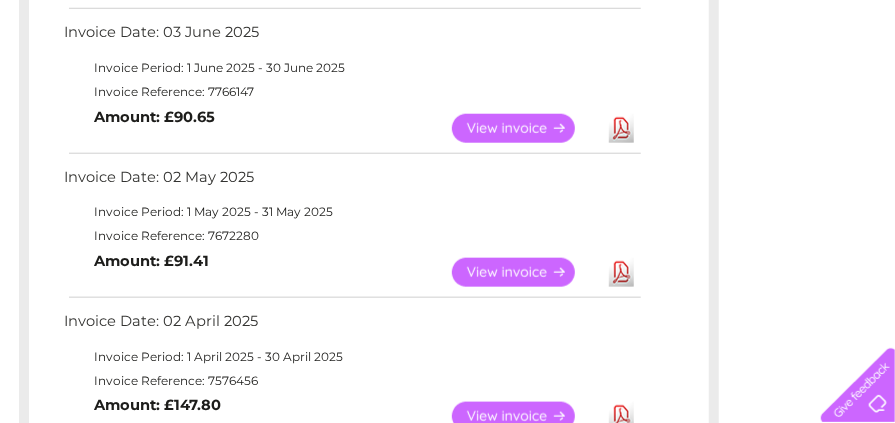 click on "View" at bounding box center [525, 272] 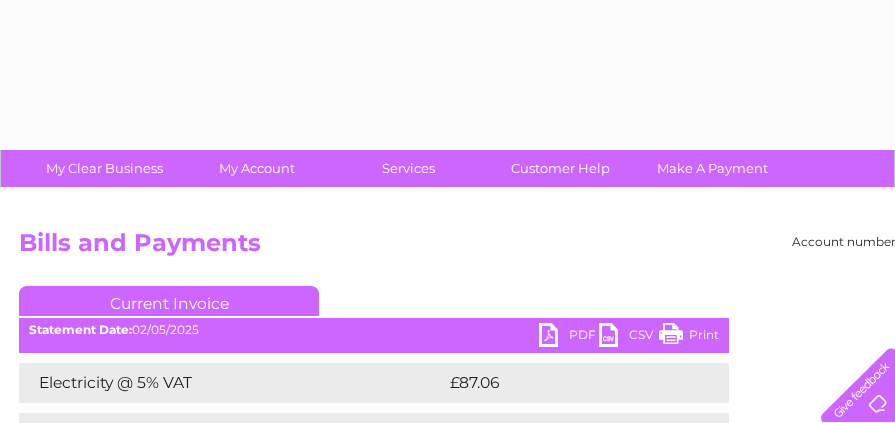 scroll, scrollTop: 0, scrollLeft: 0, axis: both 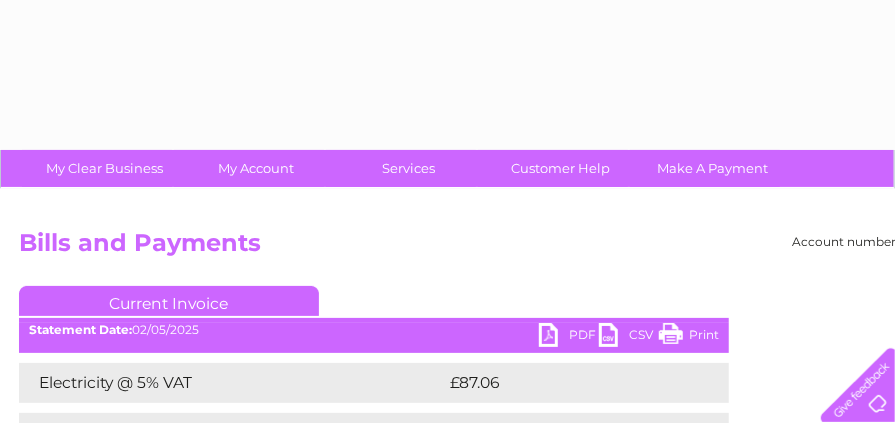 click on "Account number    [ACCOUNT]
[ACCOUNT]
Bills and Payments
Current Invoice
PDF
CSV
Statement Date:" at bounding box center (495, 384) 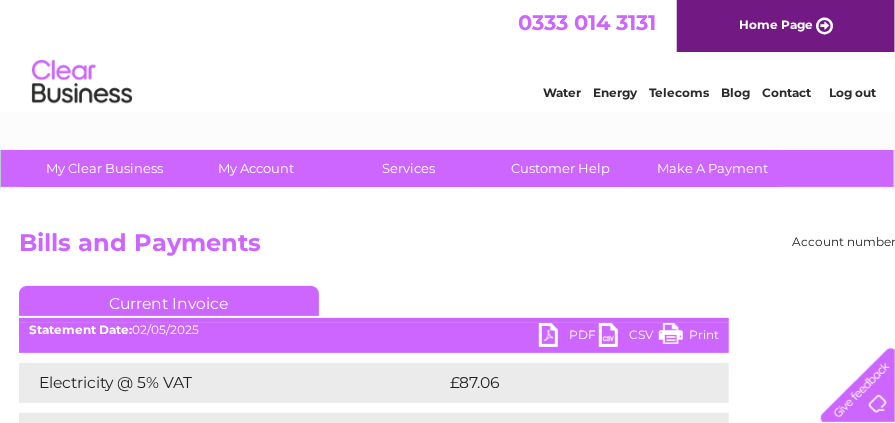 scroll, scrollTop: 0, scrollLeft: 0, axis: both 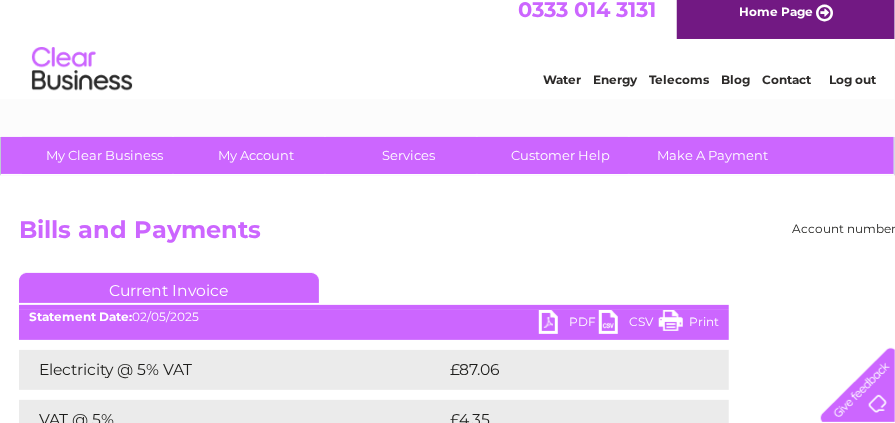 click on "PDF" at bounding box center (569, 324) 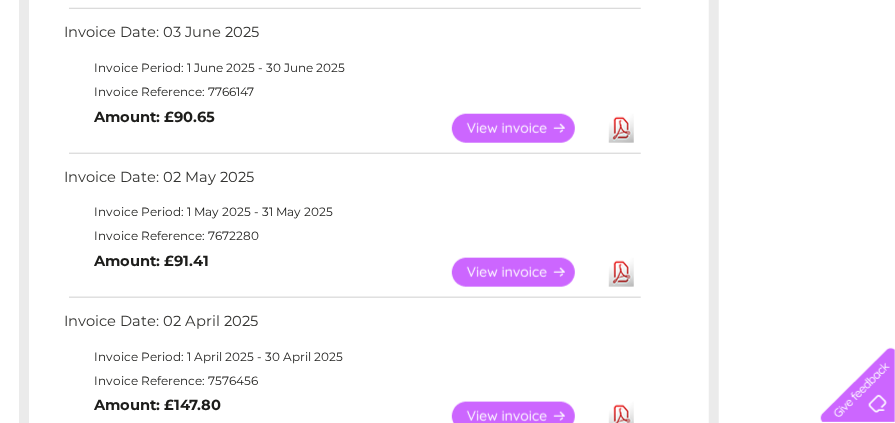 scroll, scrollTop: 0, scrollLeft: 0, axis: both 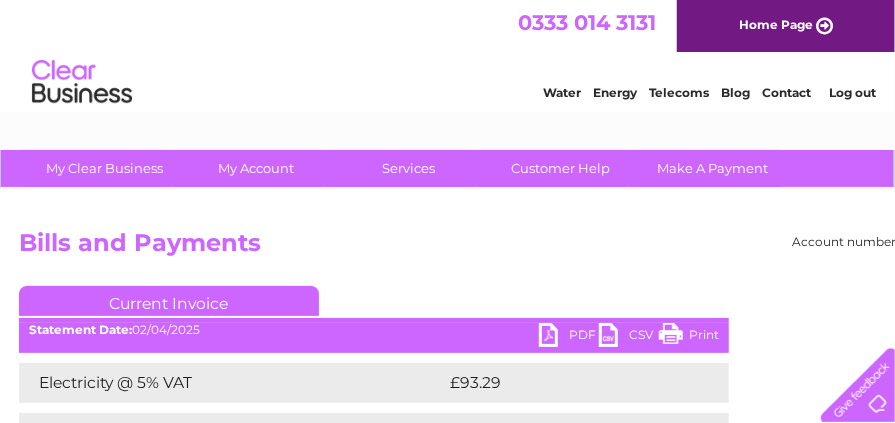click on "PDF" at bounding box center (569, 337) 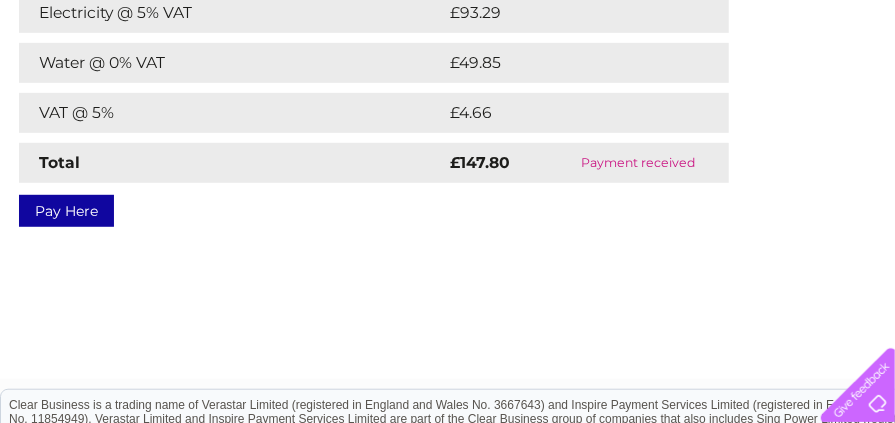 scroll, scrollTop: 242, scrollLeft: 0, axis: vertical 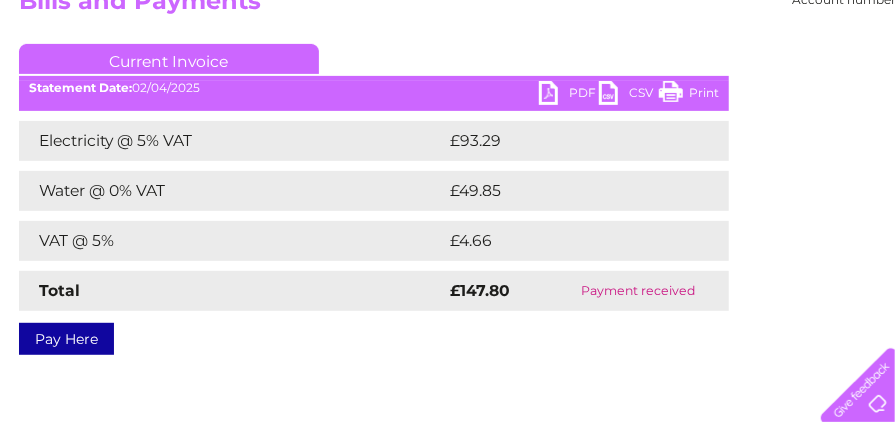 click on "PDF" at bounding box center (569, 95) 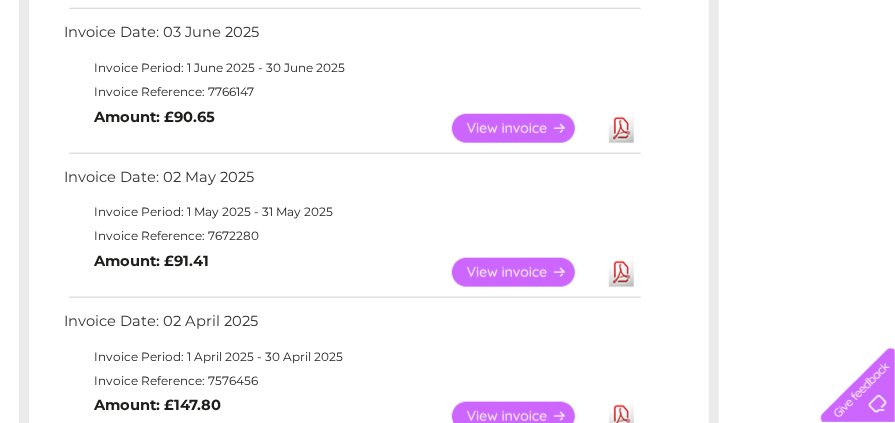 scroll, scrollTop: 0, scrollLeft: 0, axis: both 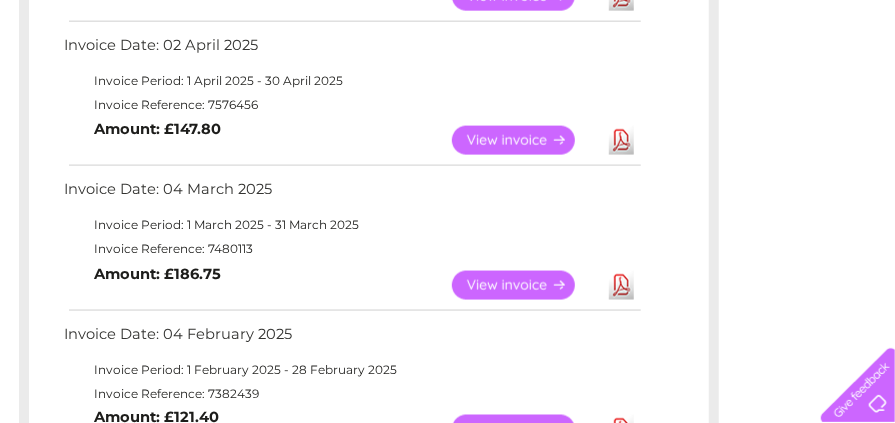click on "View" at bounding box center (525, 285) 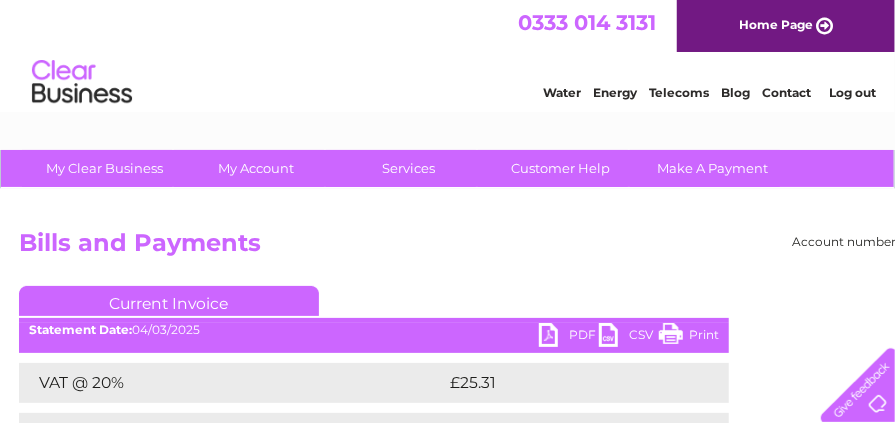 scroll, scrollTop: 0, scrollLeft: 0, axis: both 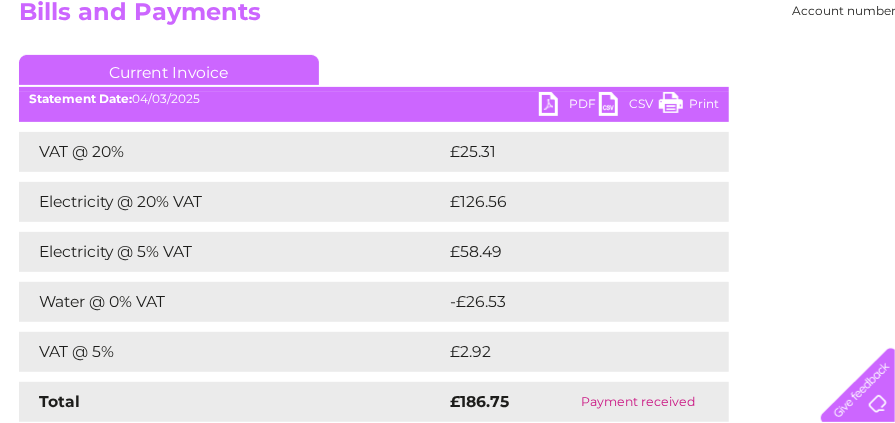 click on "PDF" at bounding box center (569, 106) 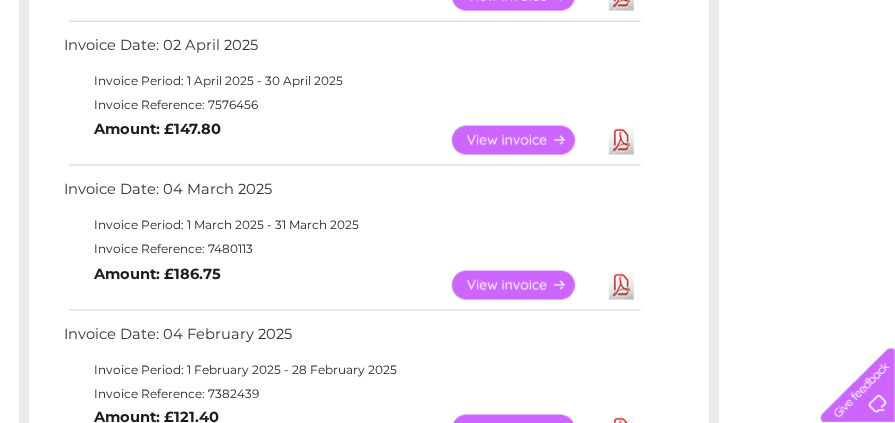 scroll, scrollTop: 0, scrollLeft: 0, axis: both 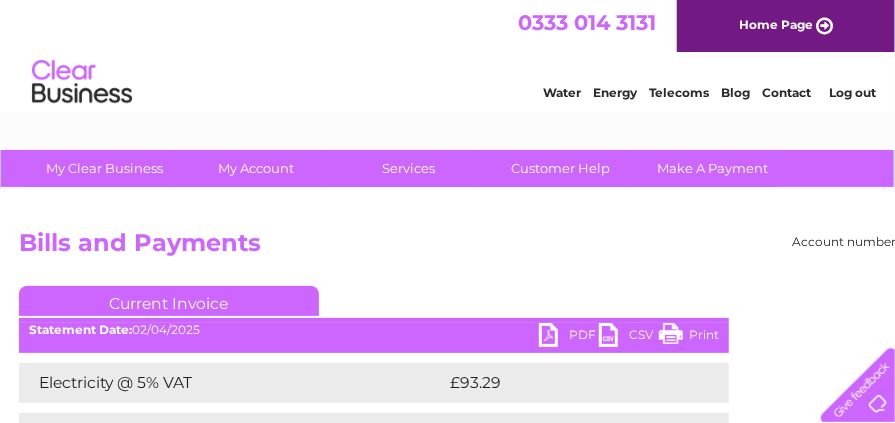 click on "PDF" at bounding box center (569, 337) 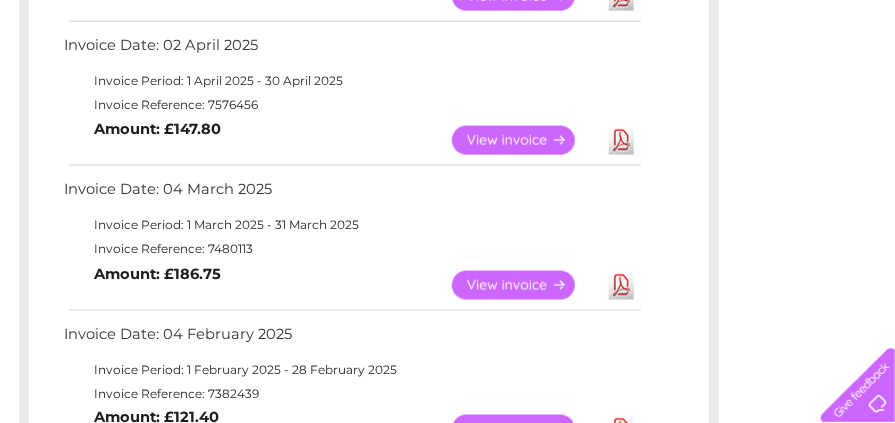 scroll, scrollTop: 0, scrollLeft: 0, axis: both 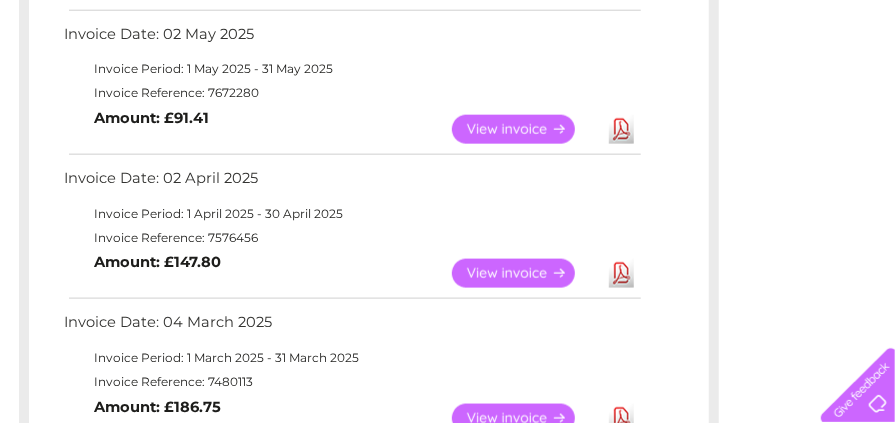 click on "View" at bounding box center [525, 129] 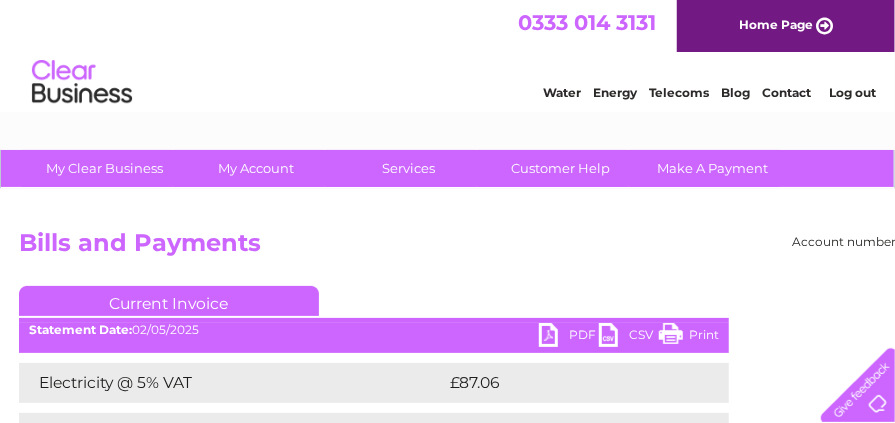 scroll, scrollTop: 0, scrollLeft: 0, axis: both 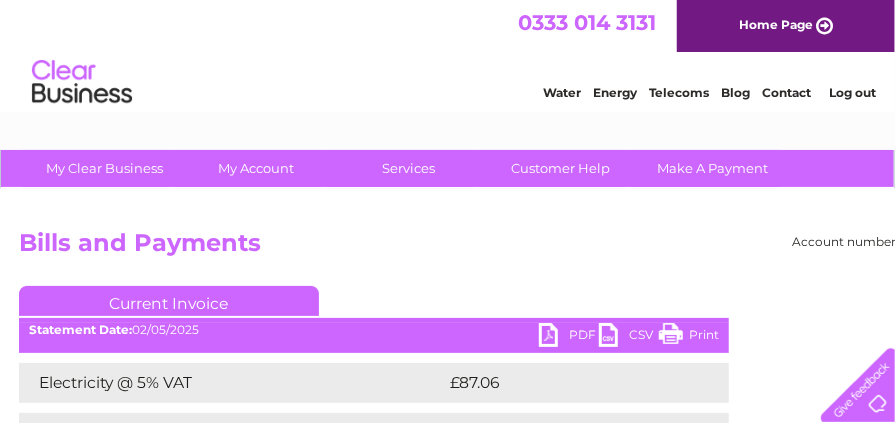 click on "PDF" at bounding box center (569, 337) 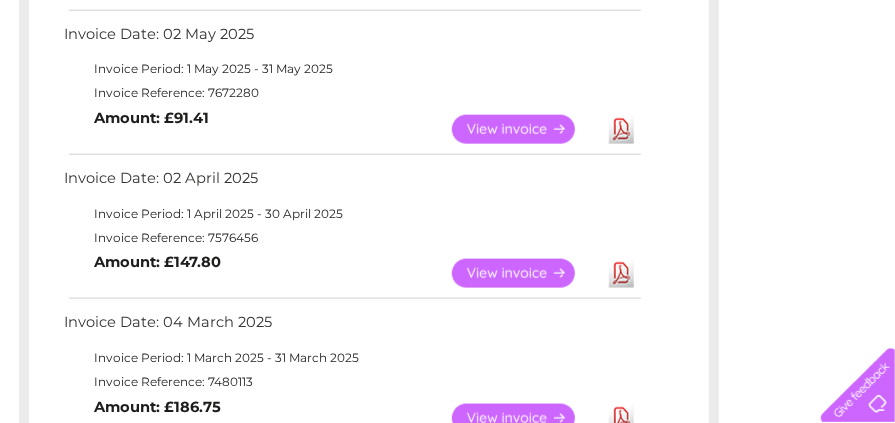 scroll, scrollTop: 0, scrollLeft: 0, axis: both 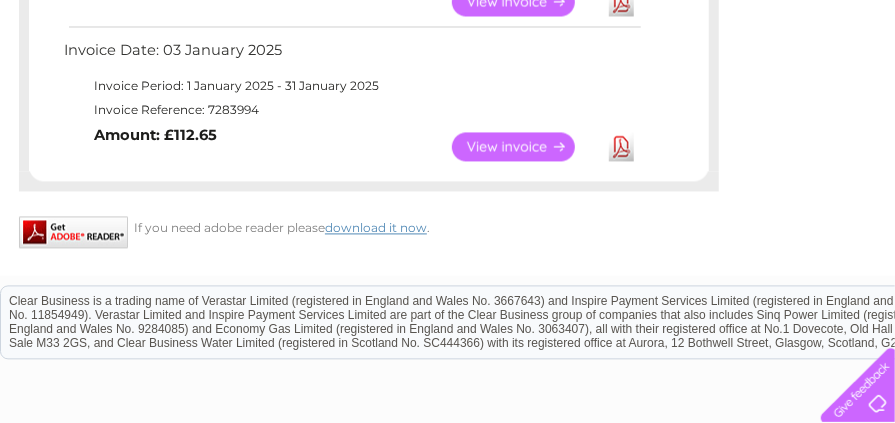 click on "View" at bounding box center (525, 146) 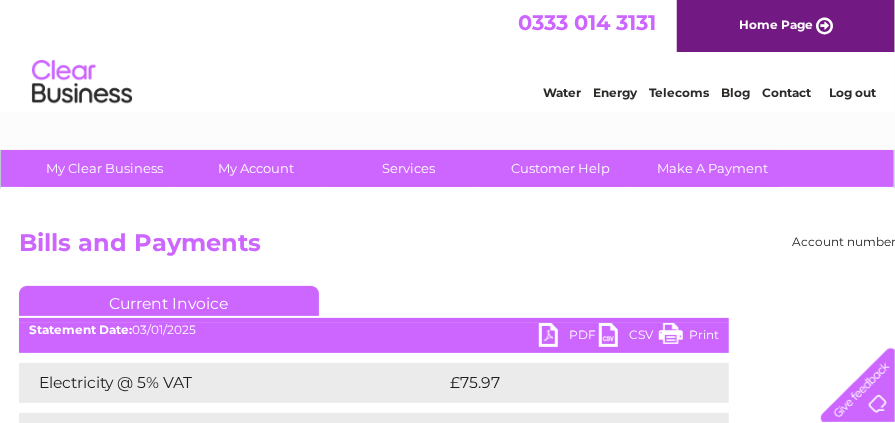 scroll, scrollTop: 0, scrollLeft: 0, axis: both 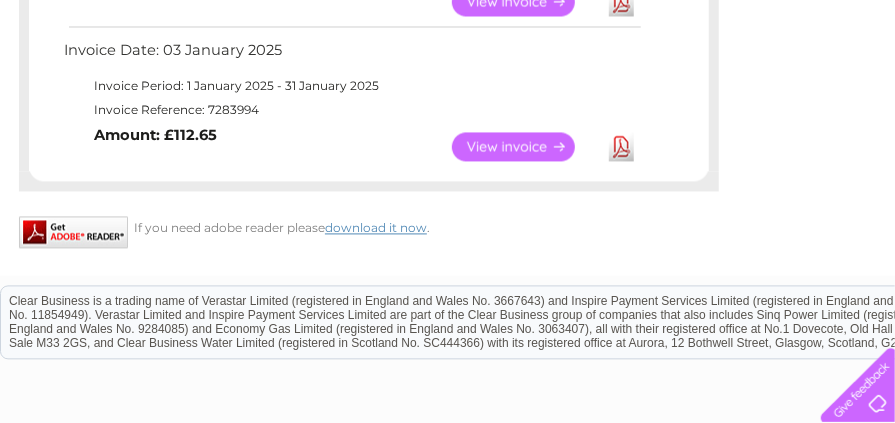 click on "View" at bounding box center (525, 1) 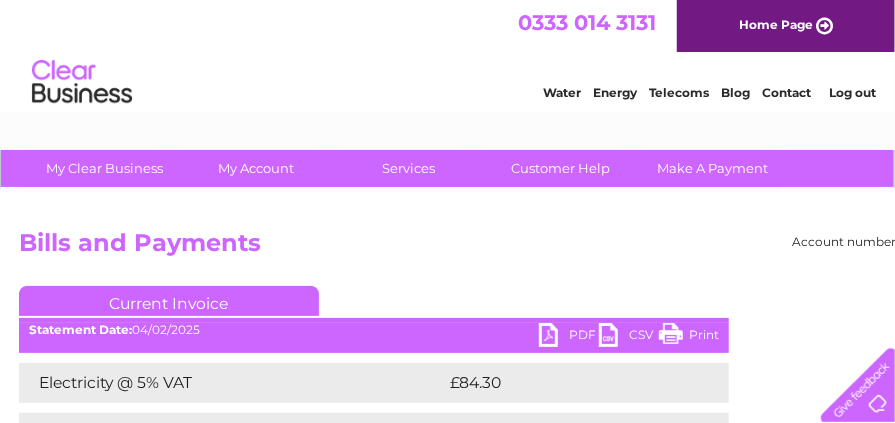 scroll, scrollTop: 0, scrollLeft: 0, axis: both 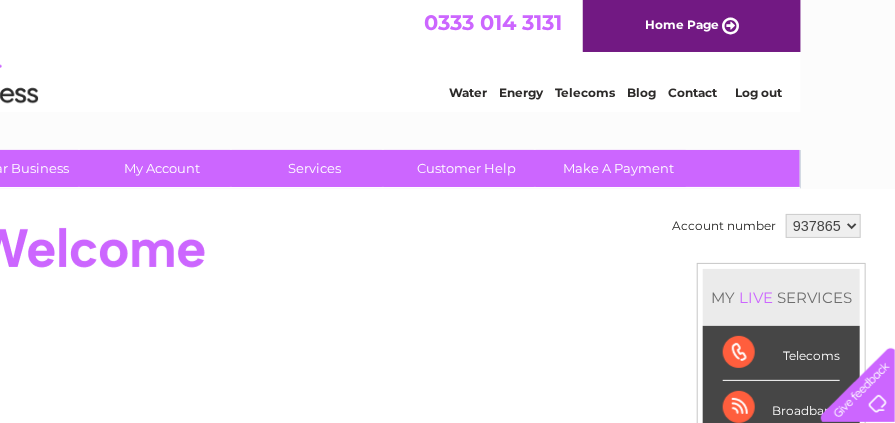 click on "937865
937866" at bounding box center (823, 226) 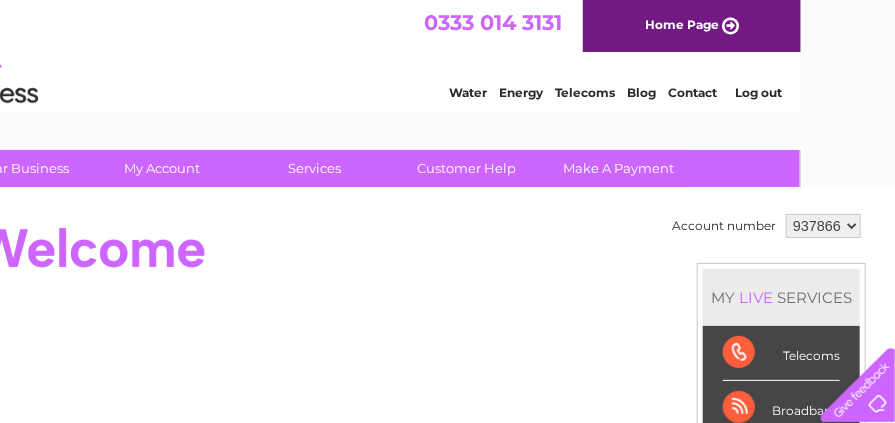 click on "937865
937866" at bounding box center [823, 226] 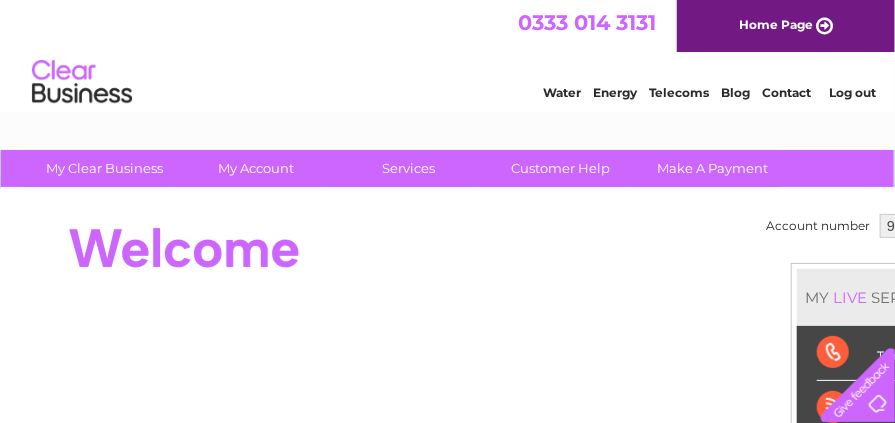 scroll, scrollTop: 0, scrollLeft: 0, axis: both 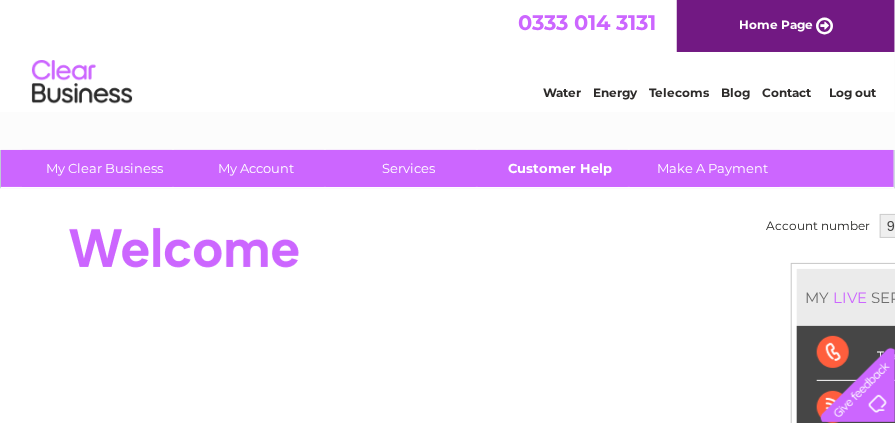 click on "Customer Help" at bounding box center (560, 168) 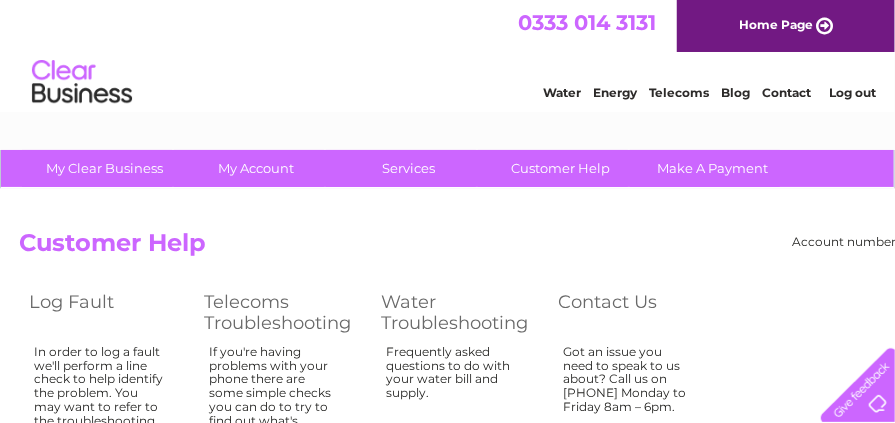 scroll, scrollTop: 0, scrollLeft: 0, axis: both 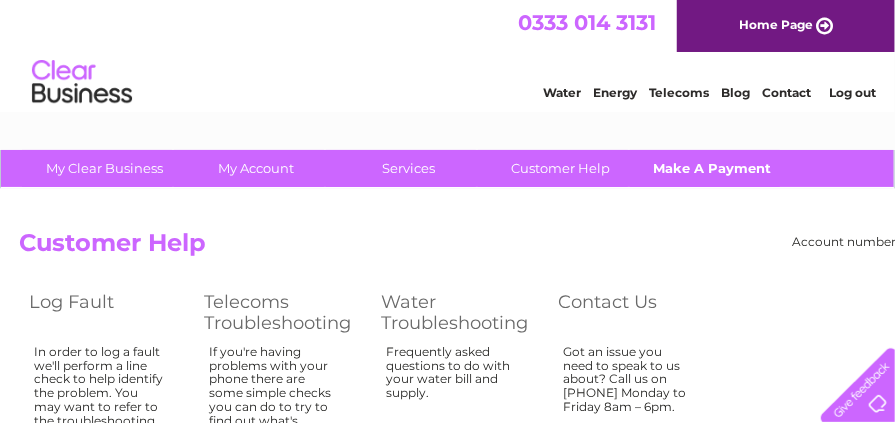 click on "Make A Payment" at bounding box center (712, 168) 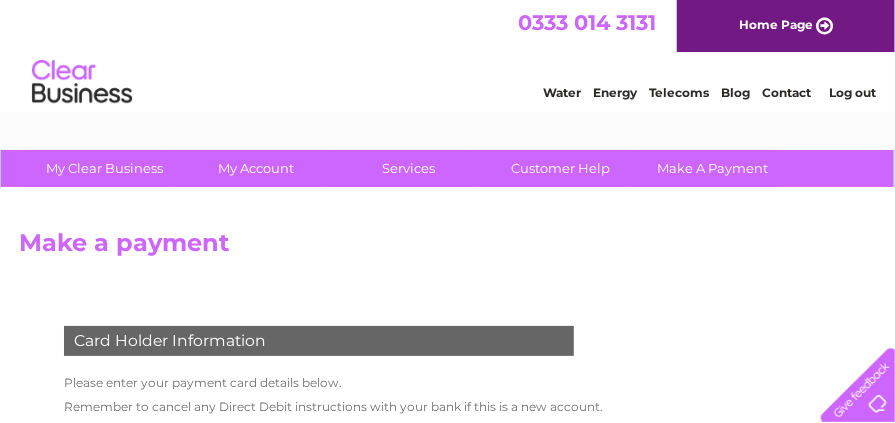 scroll, scrollTop: 0, scrollLeft: 0, axis: both 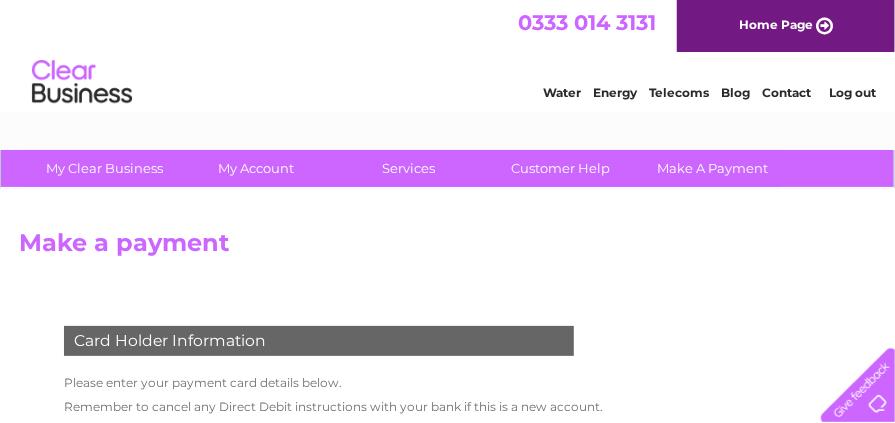 click on "Make a payment" at bounding box center [495, 248] 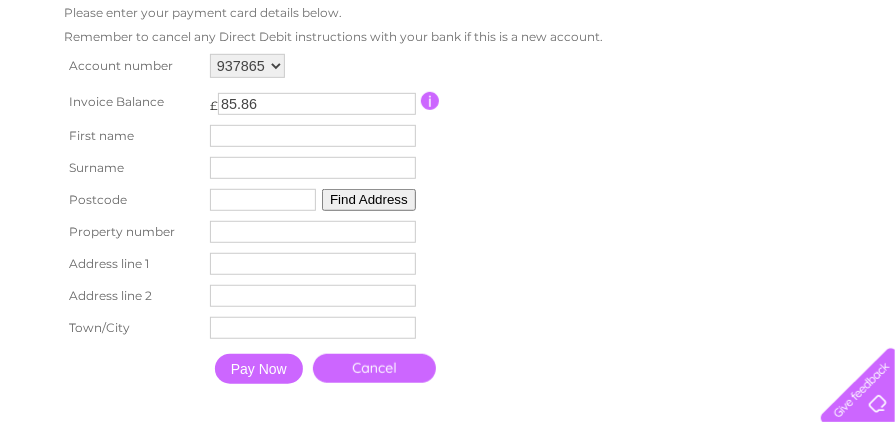scroll, scrollTop: 0, scrollLeft: 0, axis: both 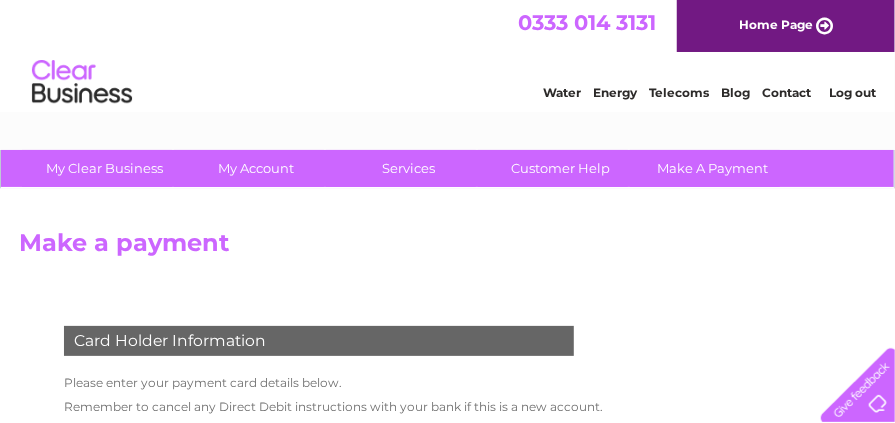 drag, startPoint x: 904, startPoint y: 105, endPoint x: 888, endPoint y: 110, distance: 16.763054 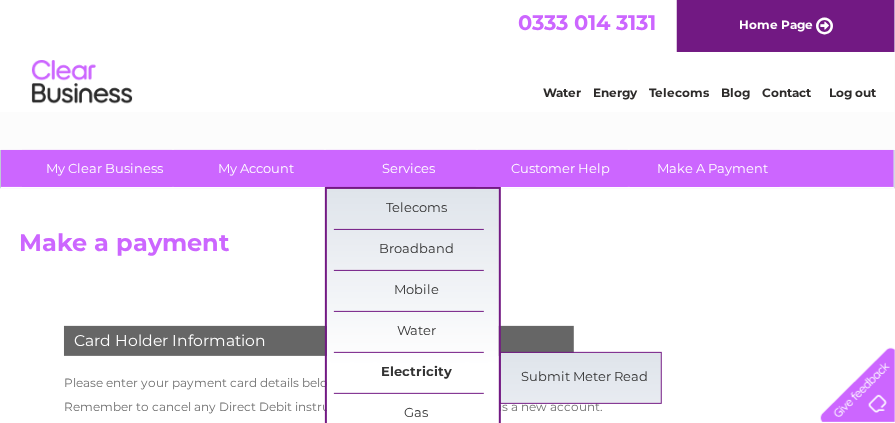 click on "Electricity" at bounding box center (416, 373) 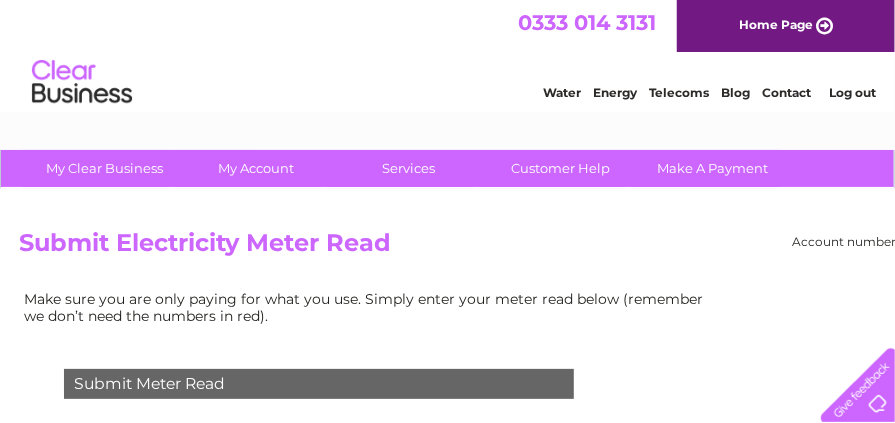 scroll, scrollTop: 0, scrollLeft: 0, axis: both 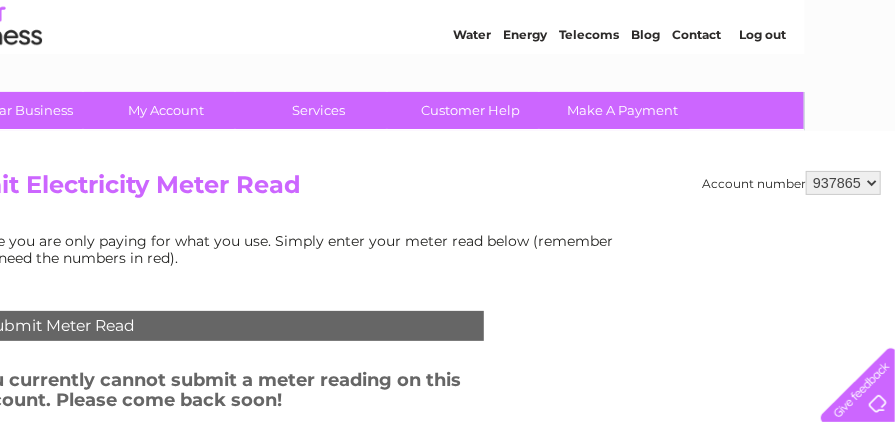 click on "937865
937866" at bounding box center [843, 183] 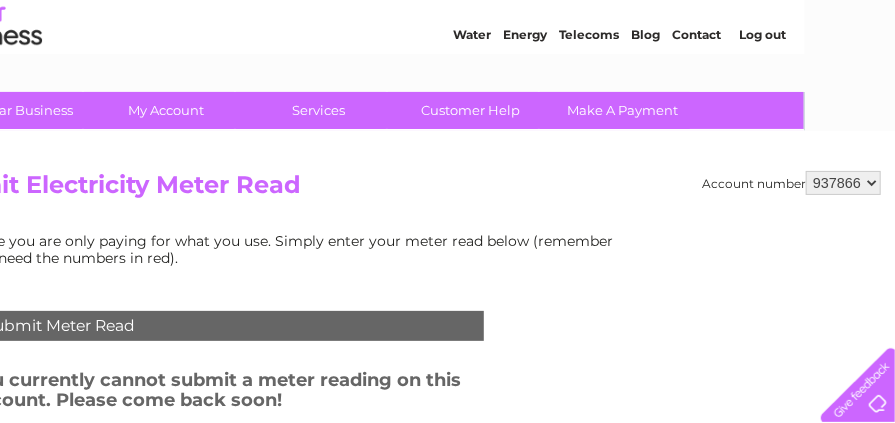 click on "937865
937866" at bounding box center [843, 183] 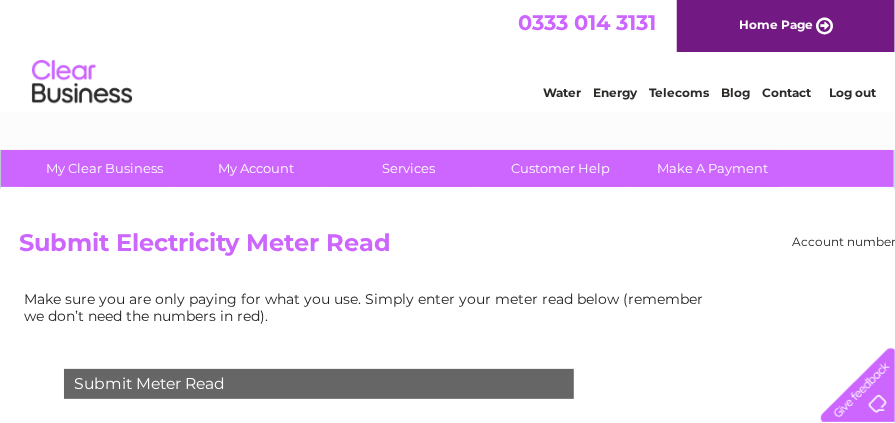 scroll, scrollTop: 0, scrollLeft: 0, axis: both 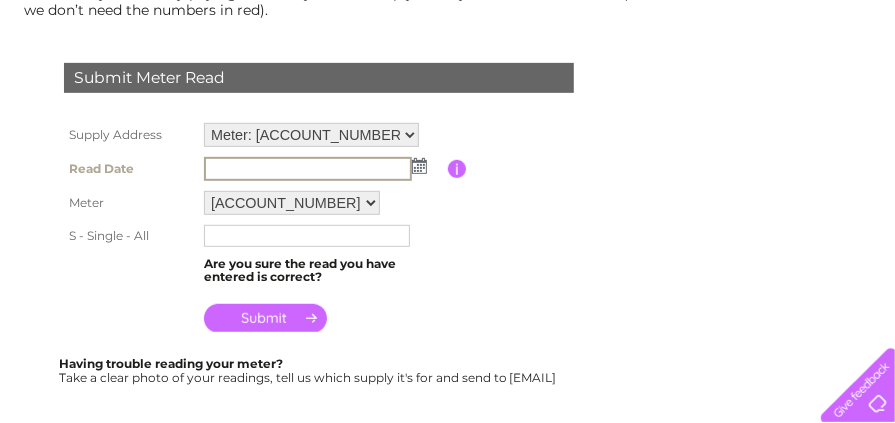 click at bounding box center [308, 169] 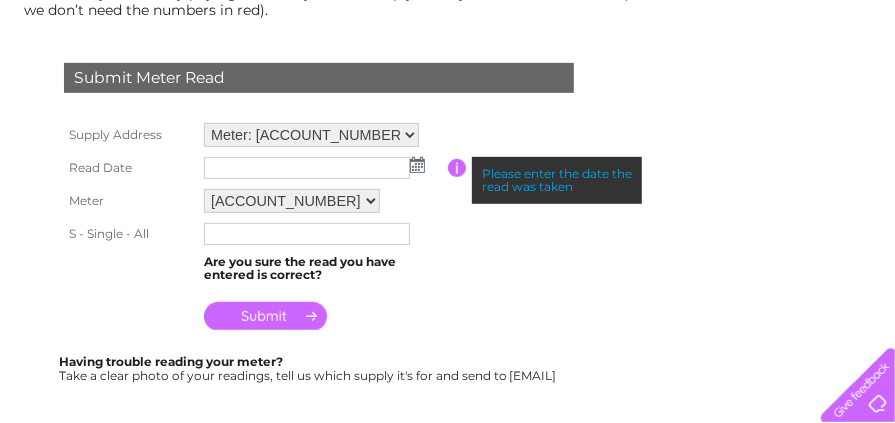 click at bounding box center (307, 168) 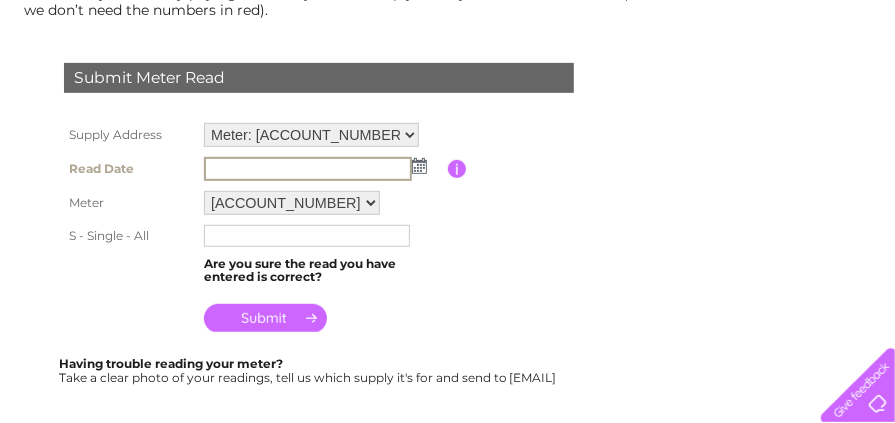 click at bounding box center [308, 169] 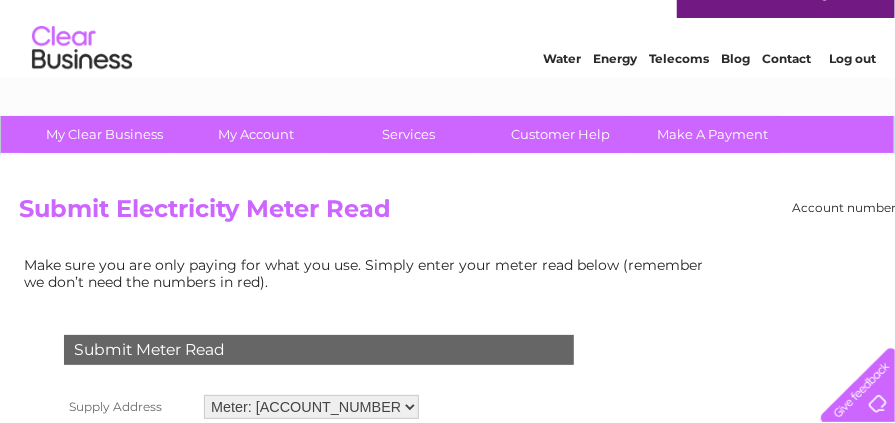 scroll, scrollTop: 0, scrollLeft: 0, axis: both 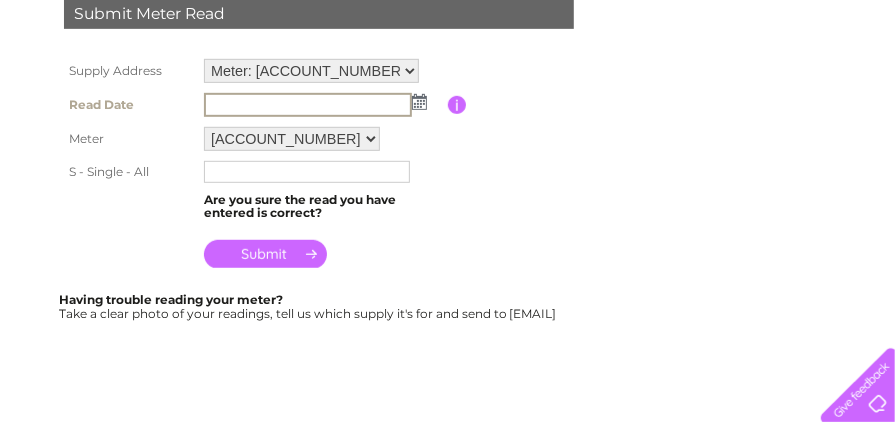 click at bounding box center (308, 105) 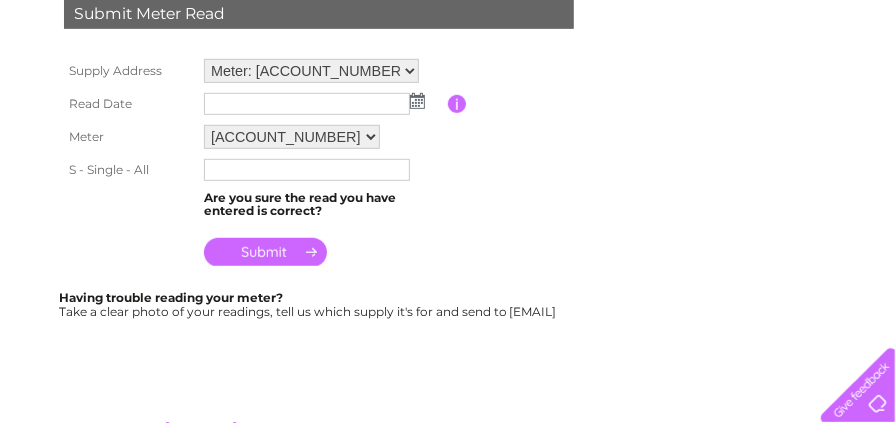 click at bounding box center (307, 104) 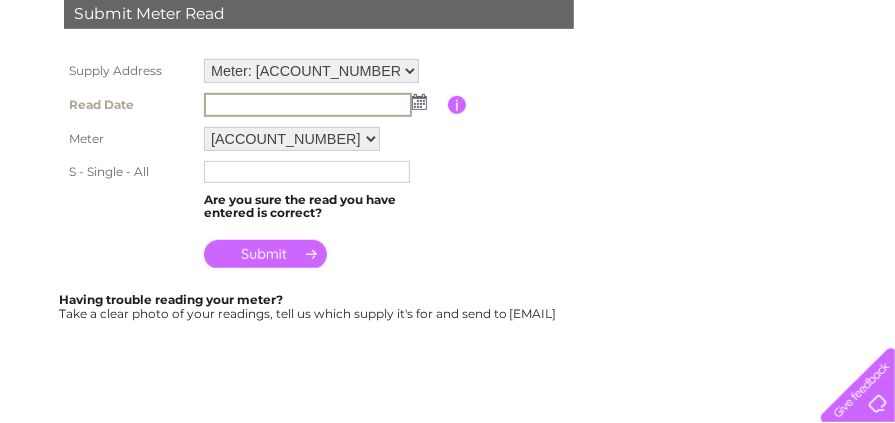 click at bounding box center [419, 102] 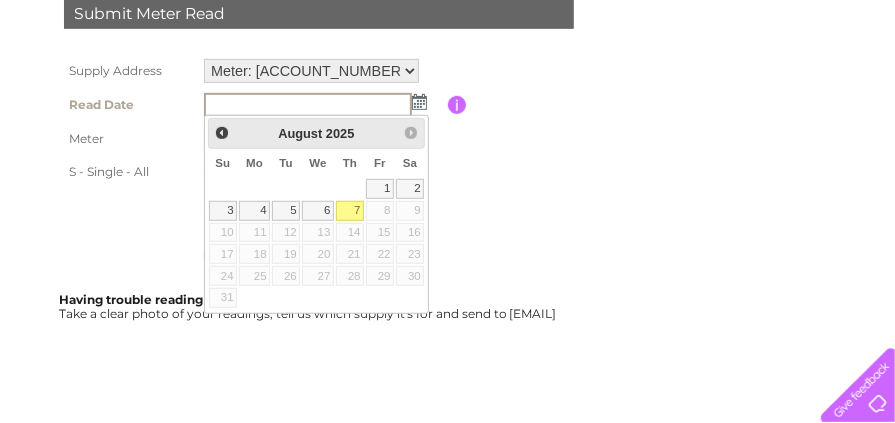 click on "7" at bounding box center [350, 211] 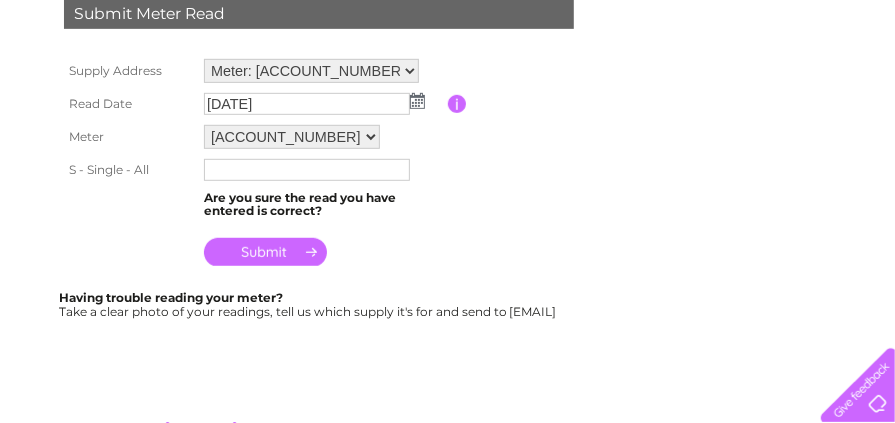 click at bounding box center [307, 170] 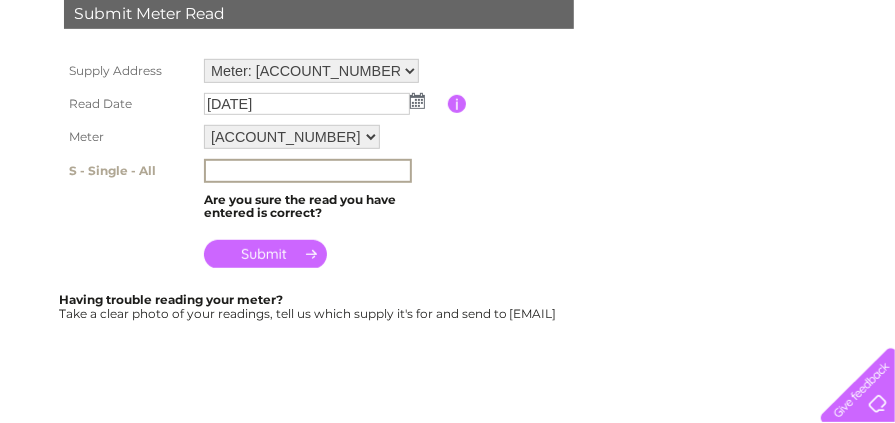 click at bounding box center (308, 171) 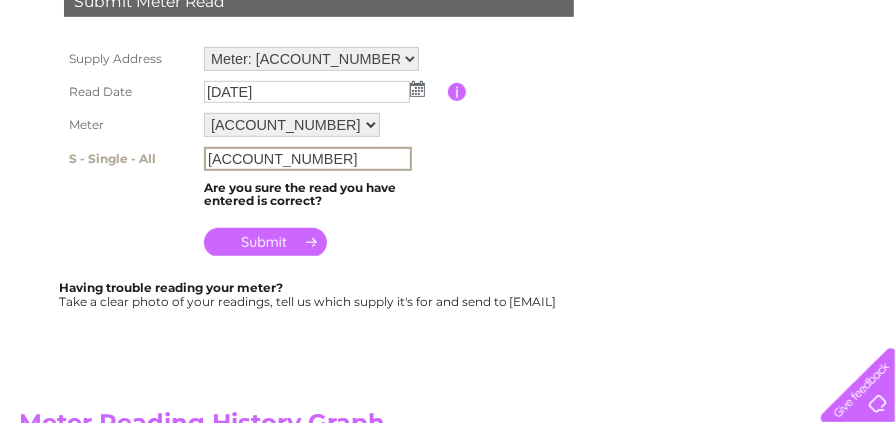 type on "57529" 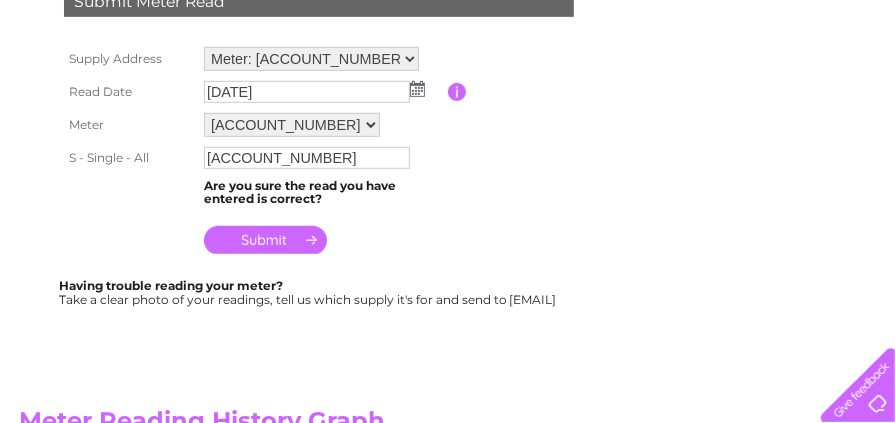 click at bounding box center (265, 240) 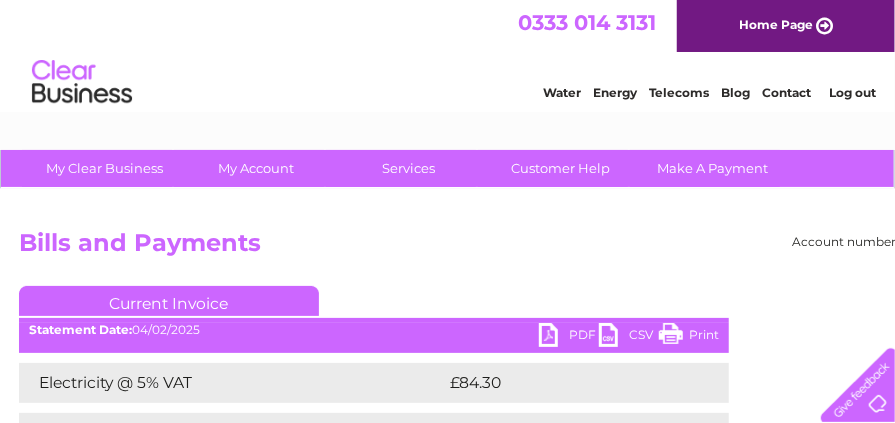 scroll, scrollTop: 0, scrollLeft: 0, axis: both 